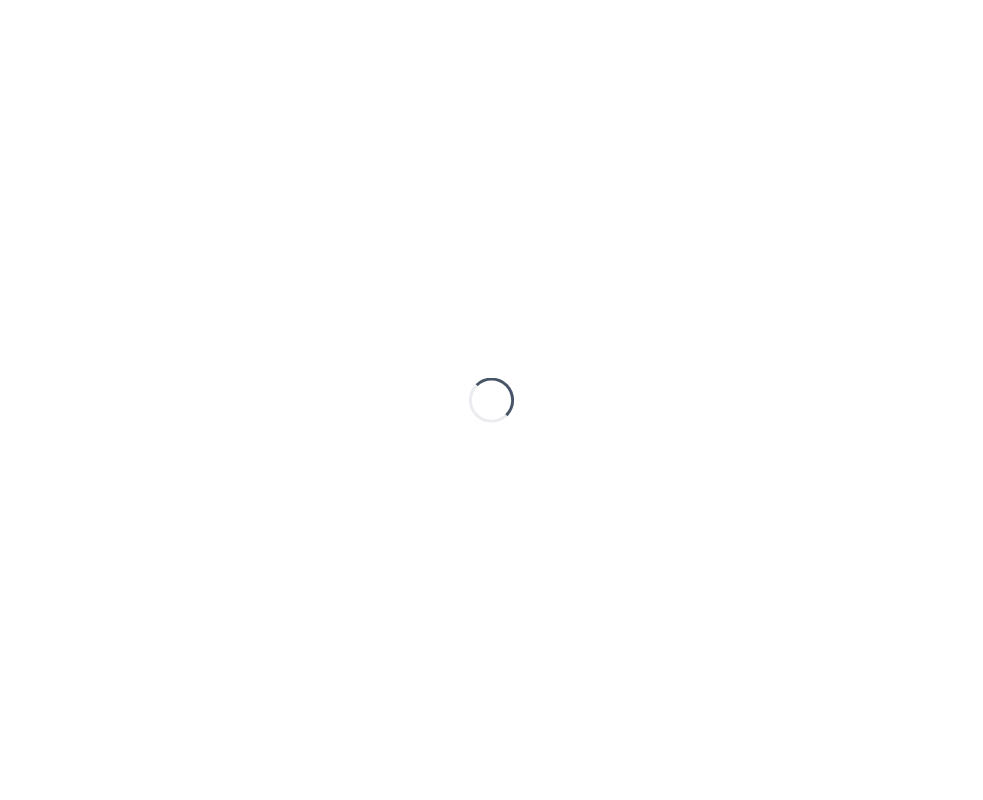 scroll, scrollTop: 0, scrollLeft: 0, axis: both 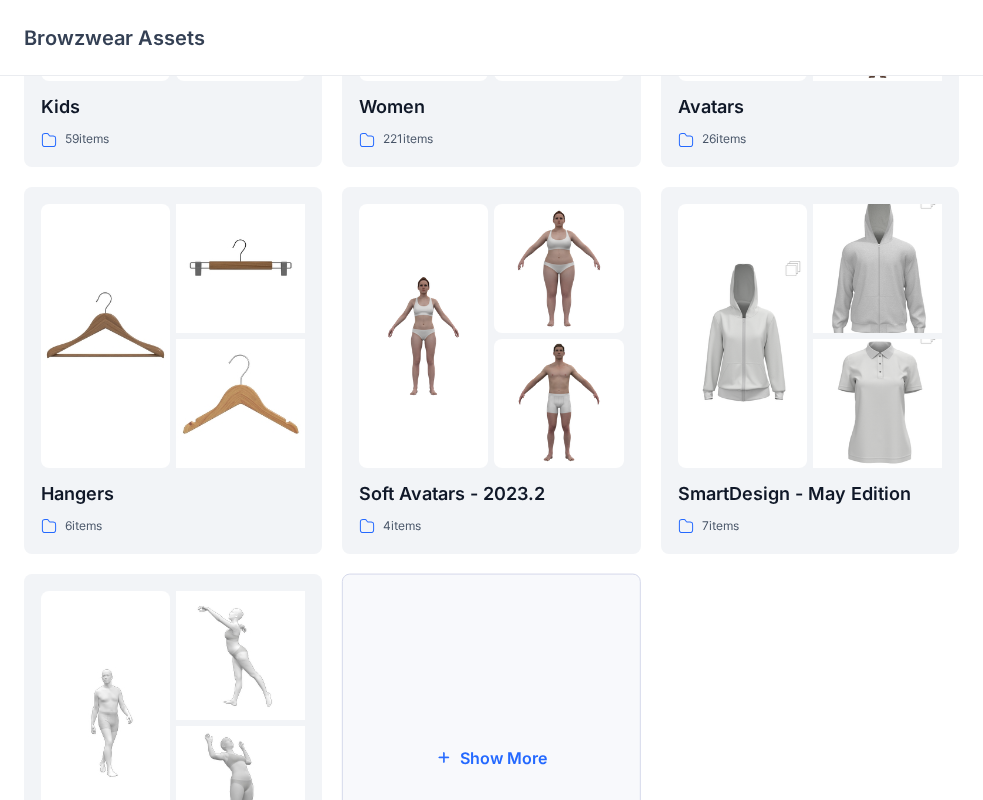 click on "Show More" at bounding box center (491, 757) 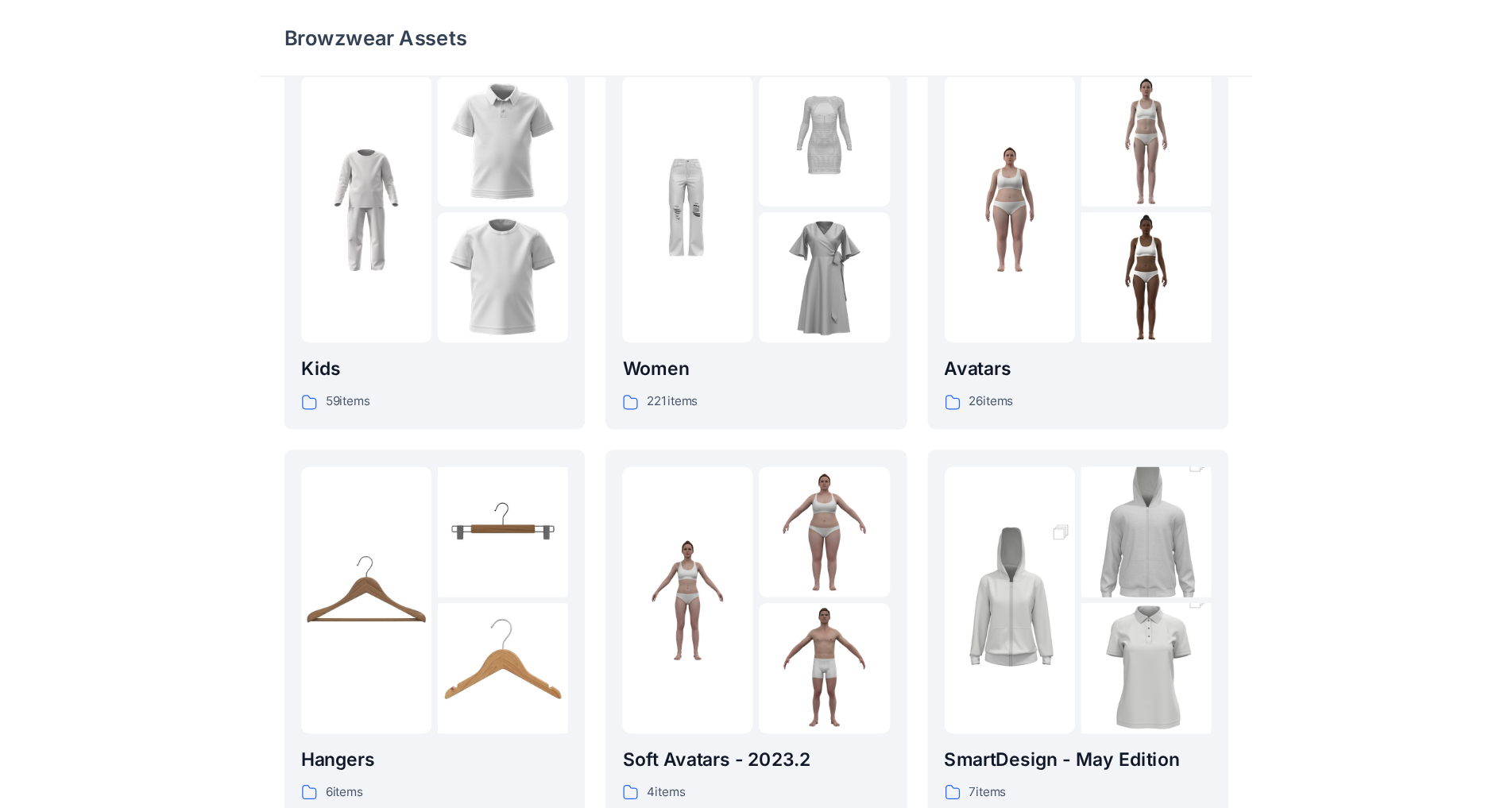 scroll, scrollTop: 0, scrollLeft: 0, axis: both 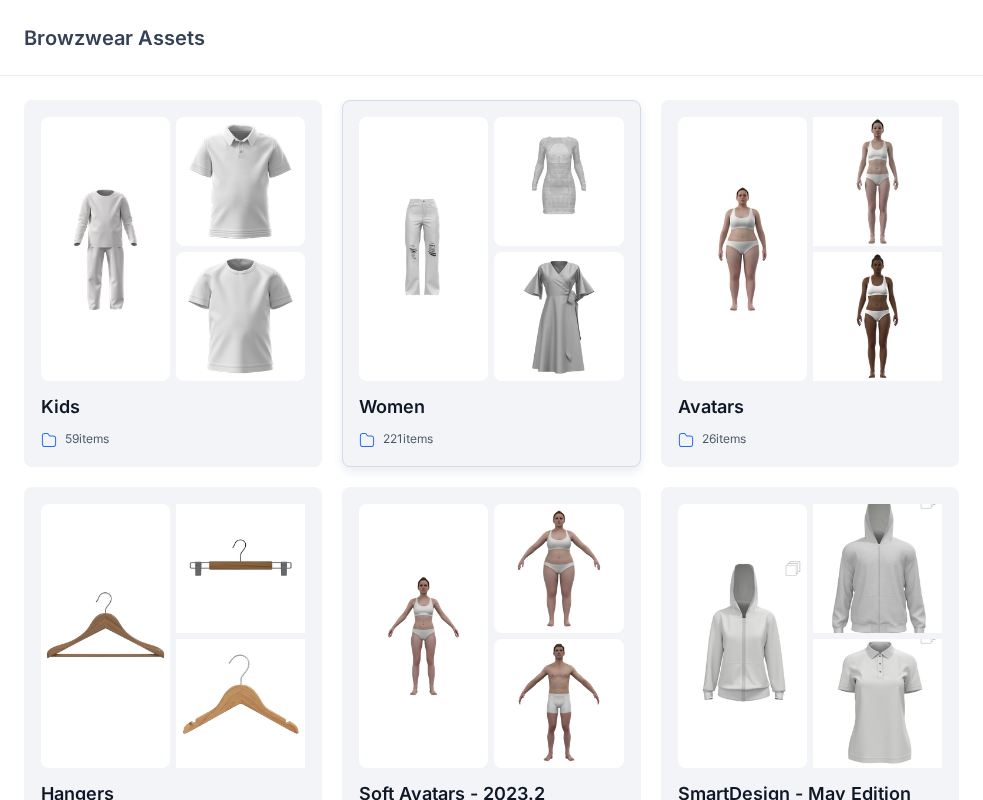 click at bounding box center [558, 316] 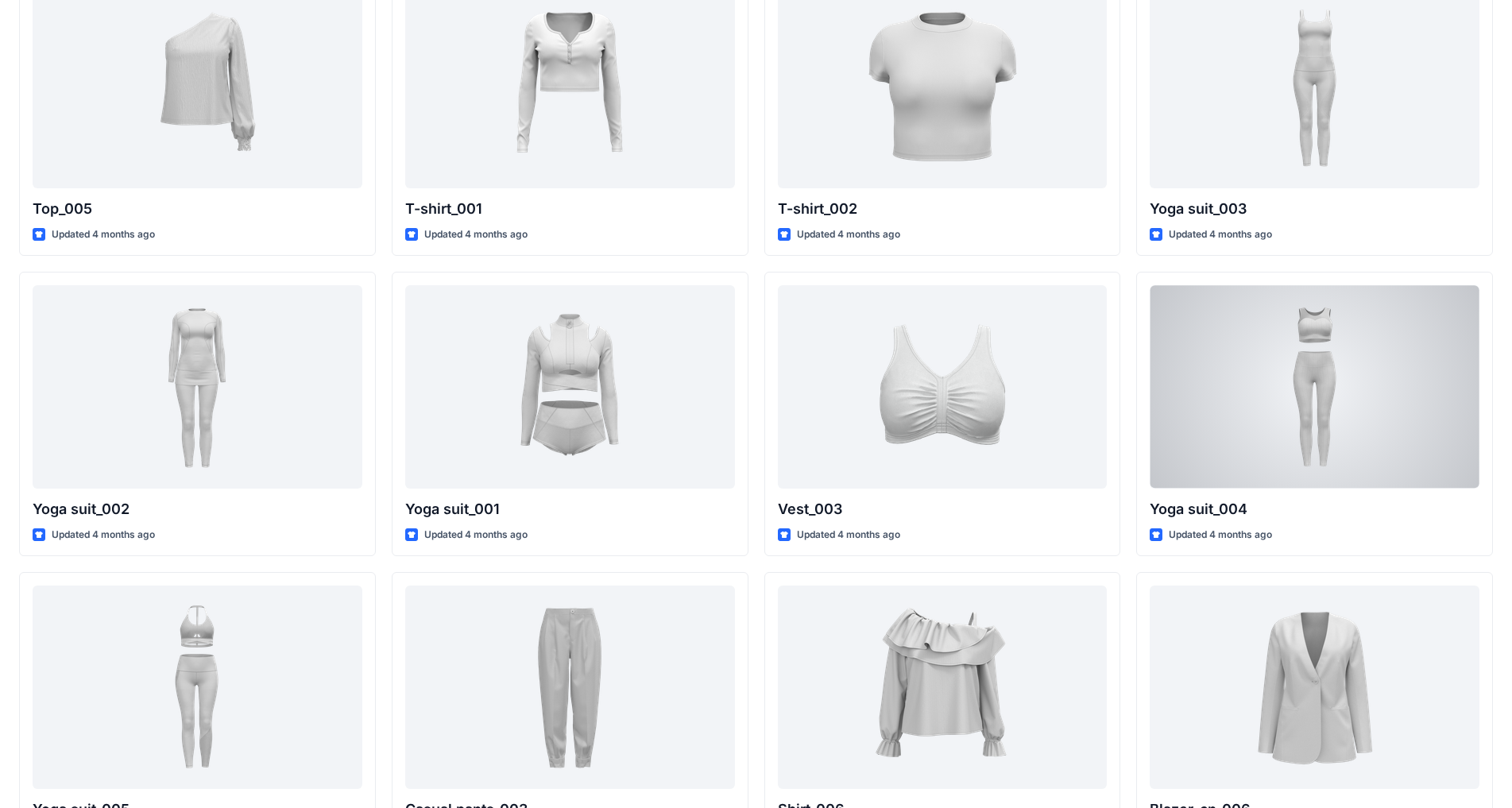 scroll, scrollTop: 7014, scrollLeft: 0, axis: vertical 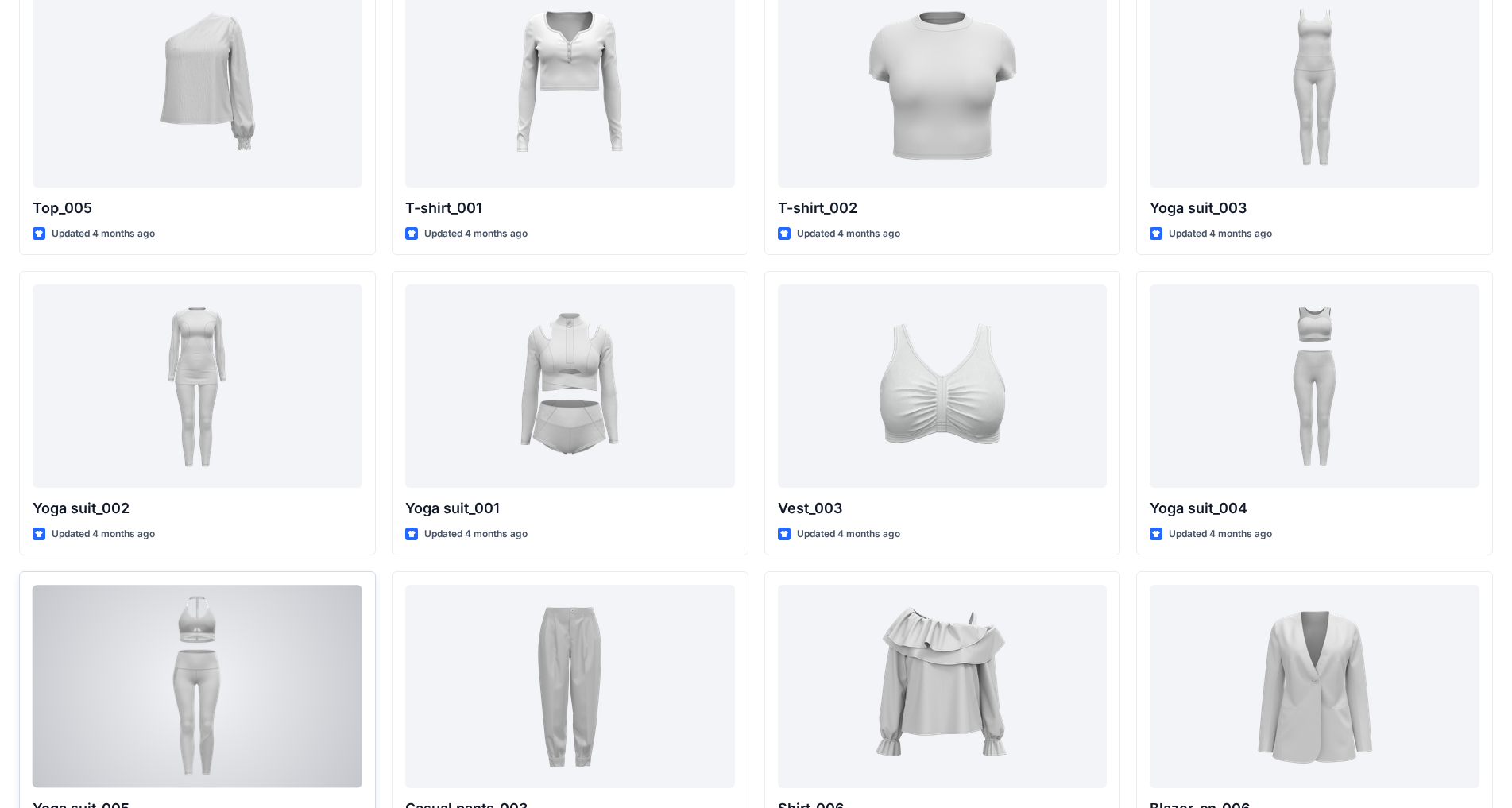 click at bounding box center (197, 686) 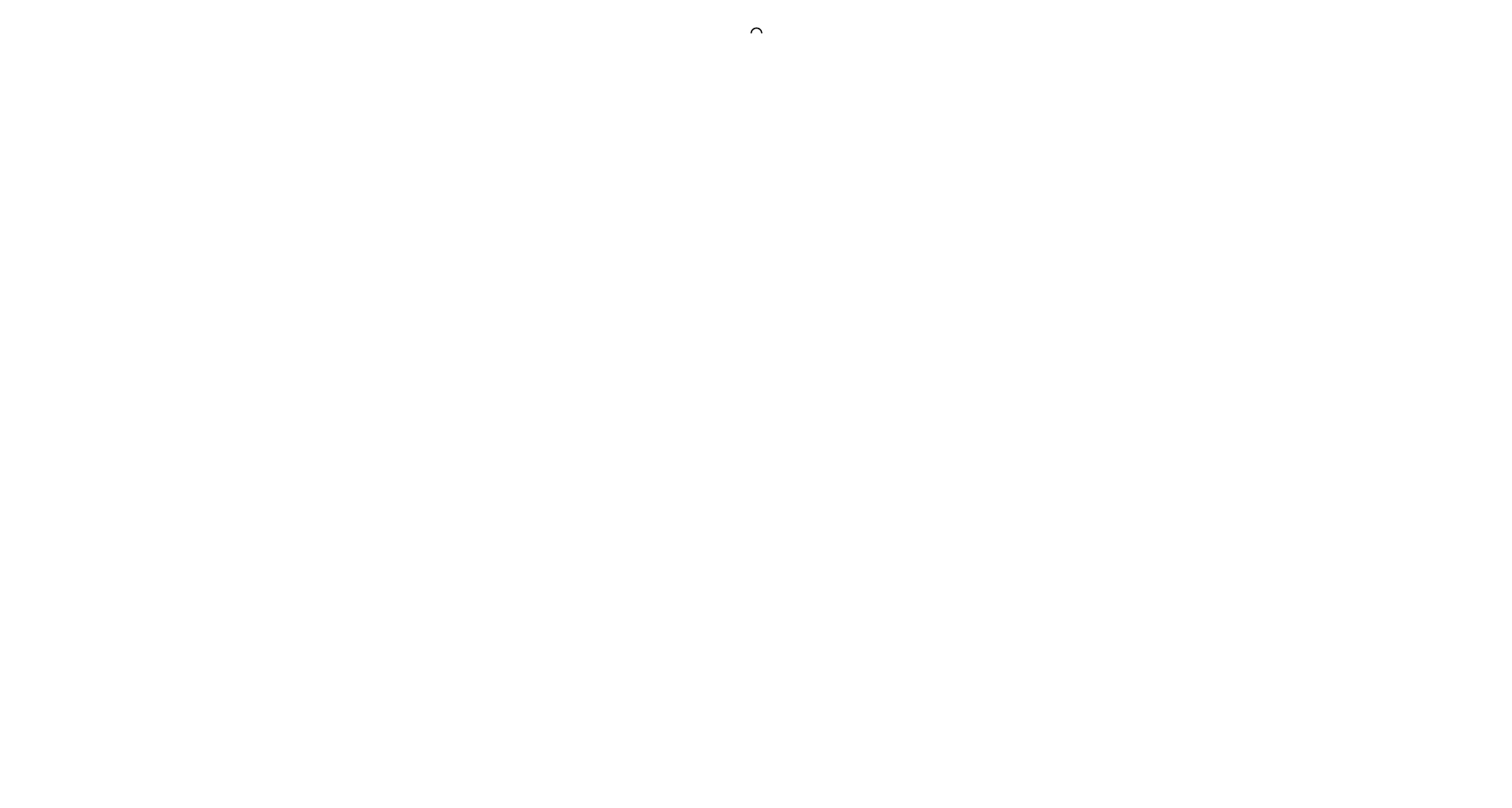 scroll, scrollTop: 0, scrollLeft: 0, axis: both 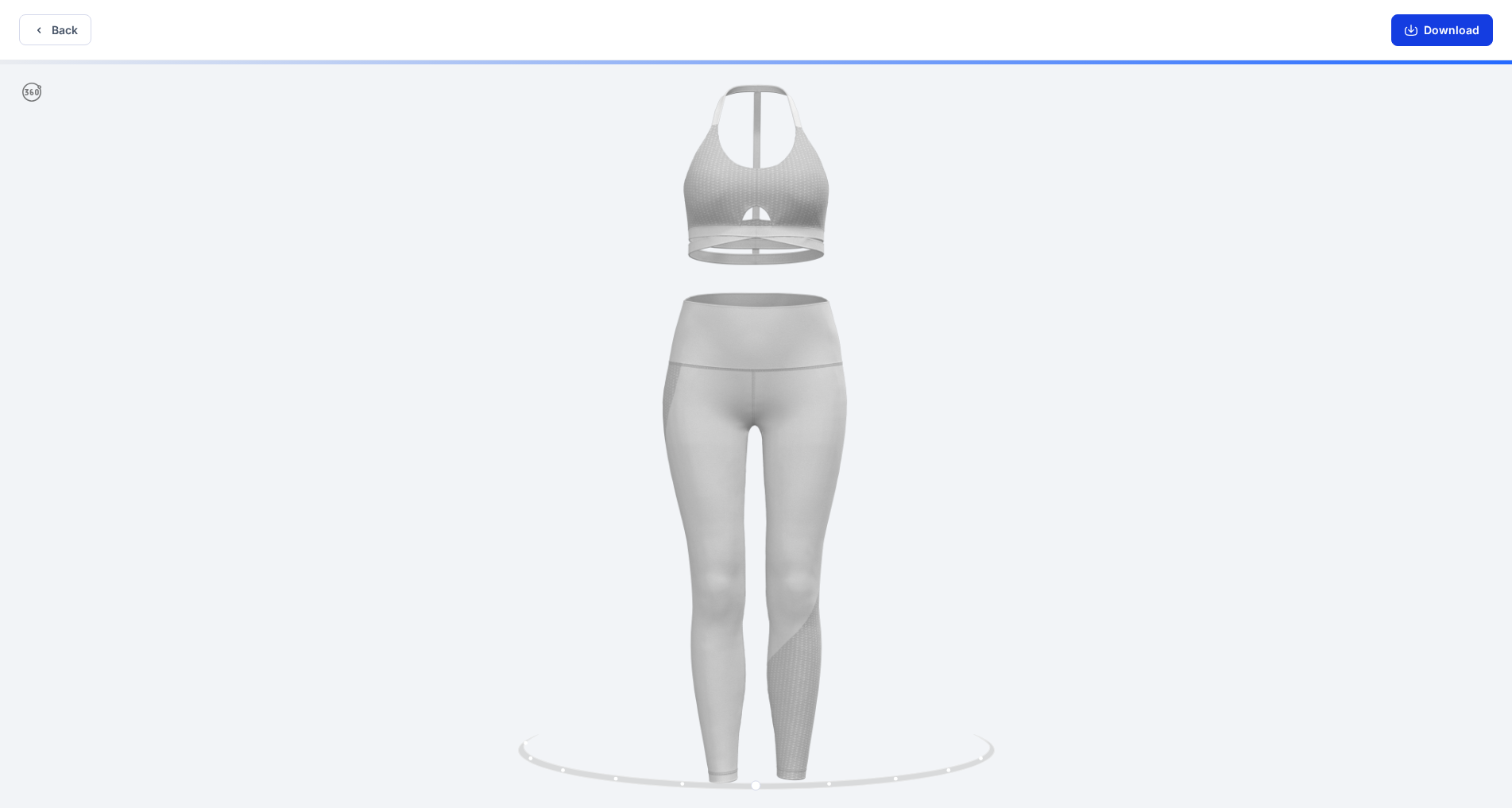 click on "Download" at bounding box center (1442, 30) 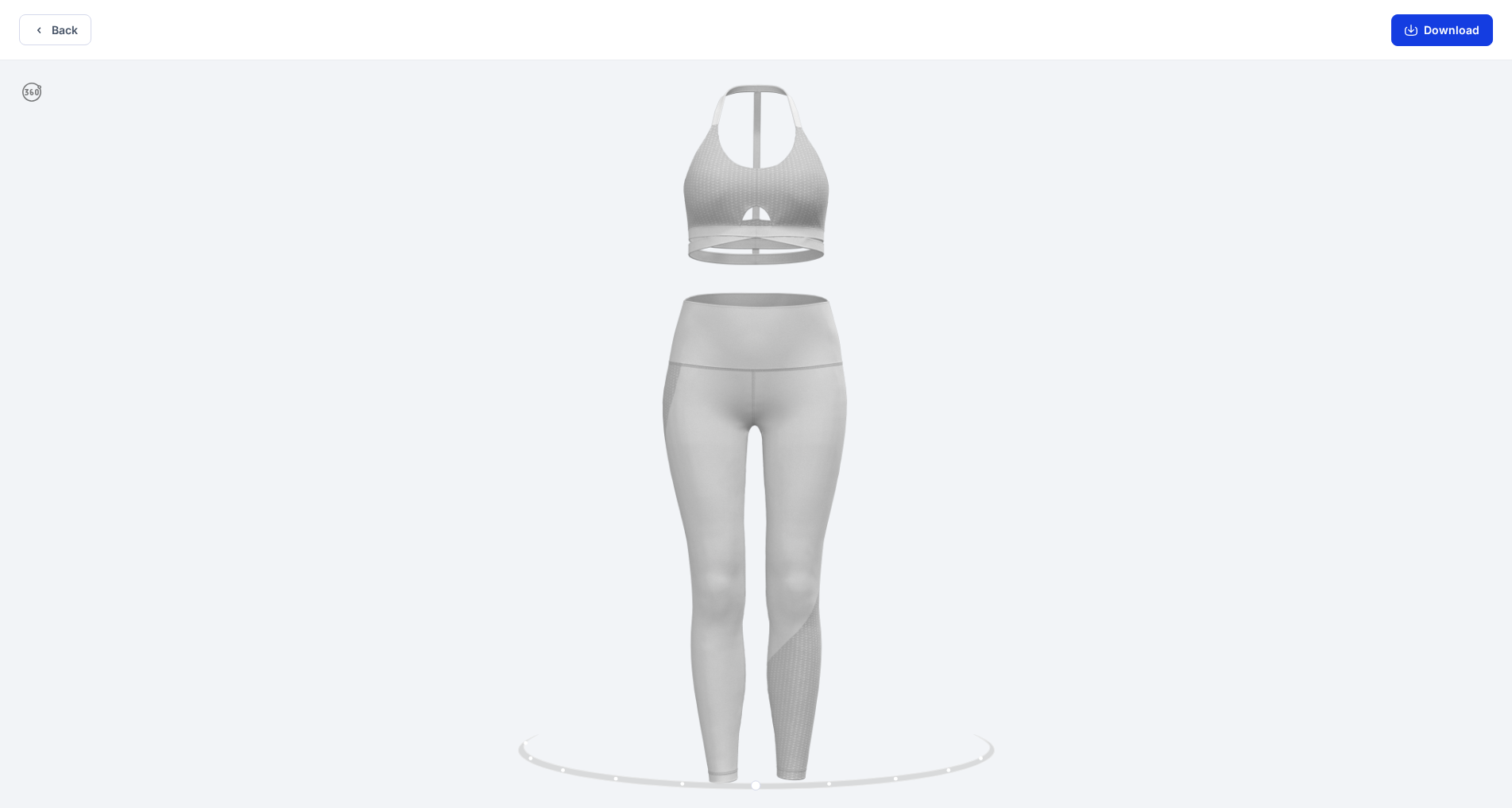 click on "Download" at bounding box center [1442, 30] 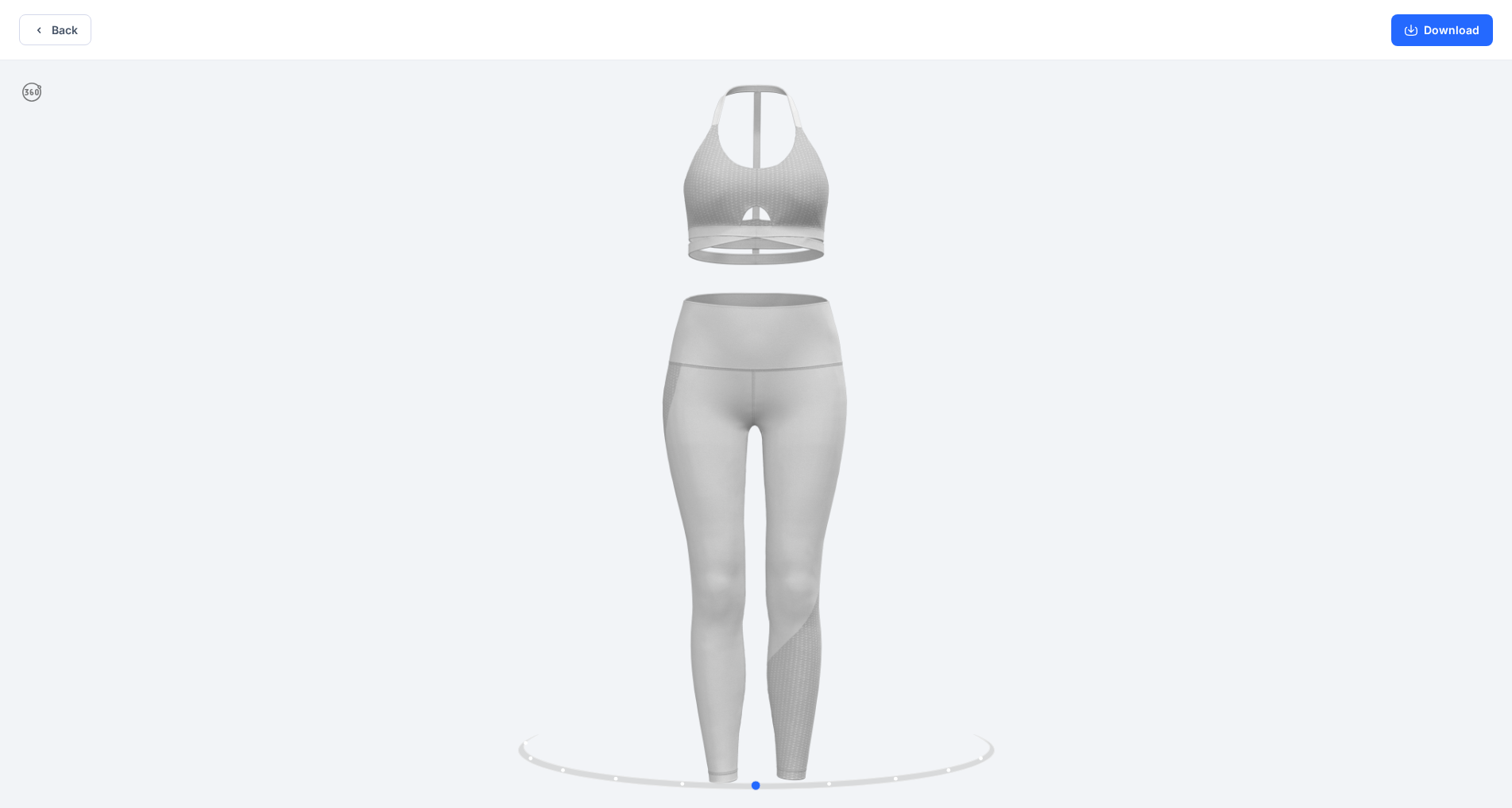 drag, startPoint x: 1096, startPoint y: 648, endPoint x: 1029, endPoint y: 740, distance: 113.81125 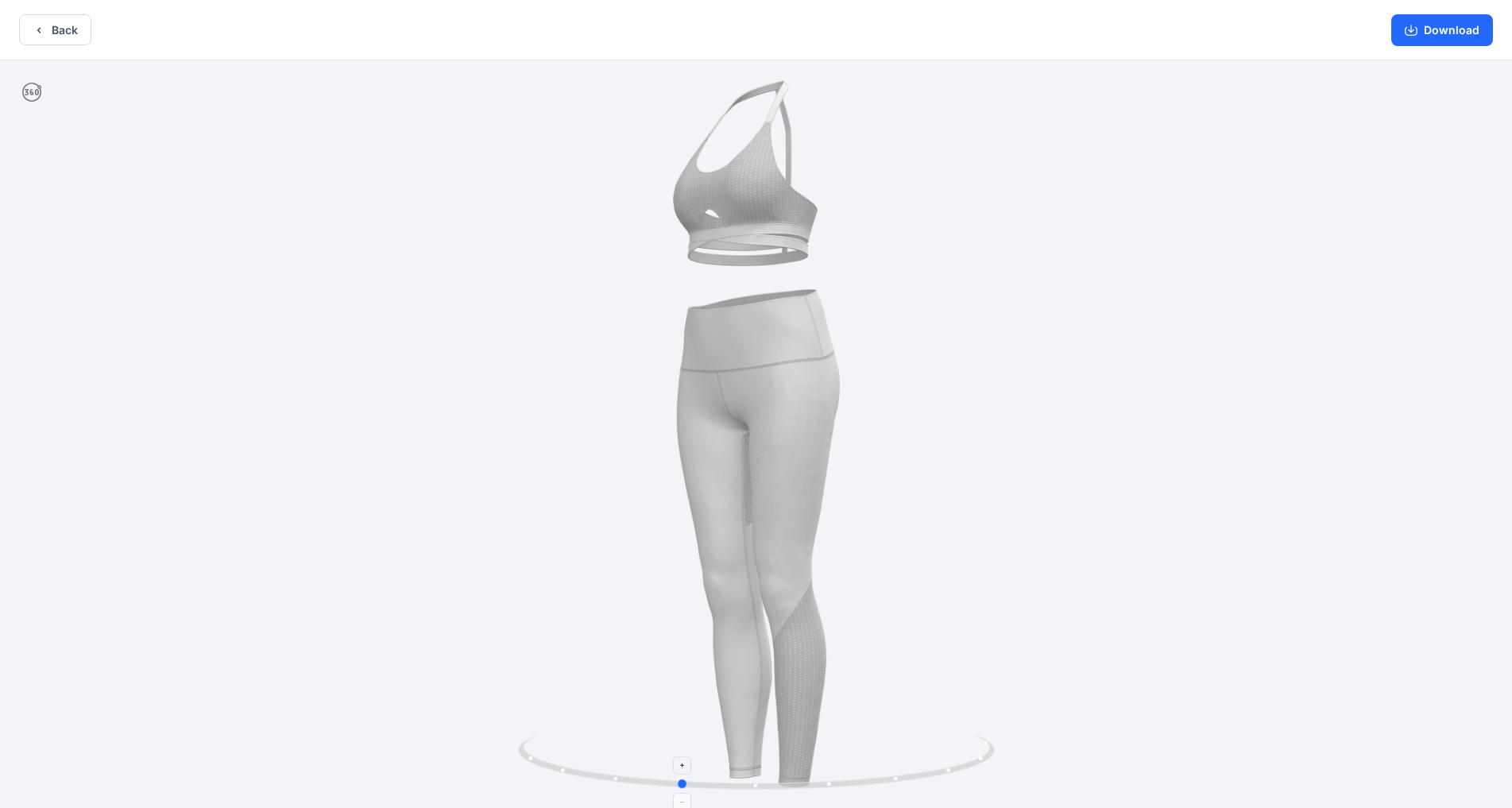 drag, startPoint x: 971, startPoint y: 764, endPoint x: 890, endPoint y: 783, distance: 83.19856 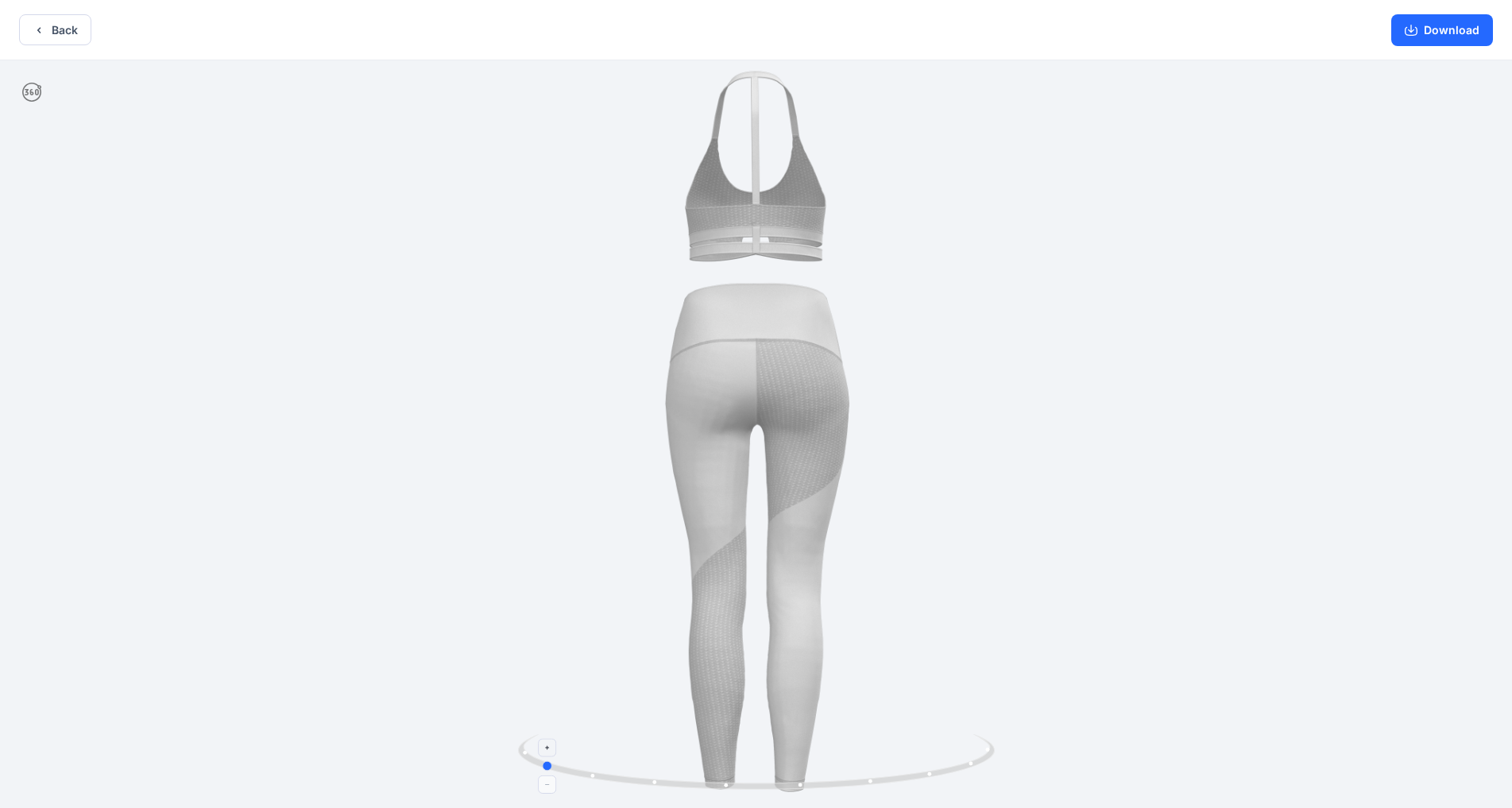 drag, startPoint x: 935, startPoint y: 782, endPoint x: 808, endPoint y: 785, distance: 127.03543 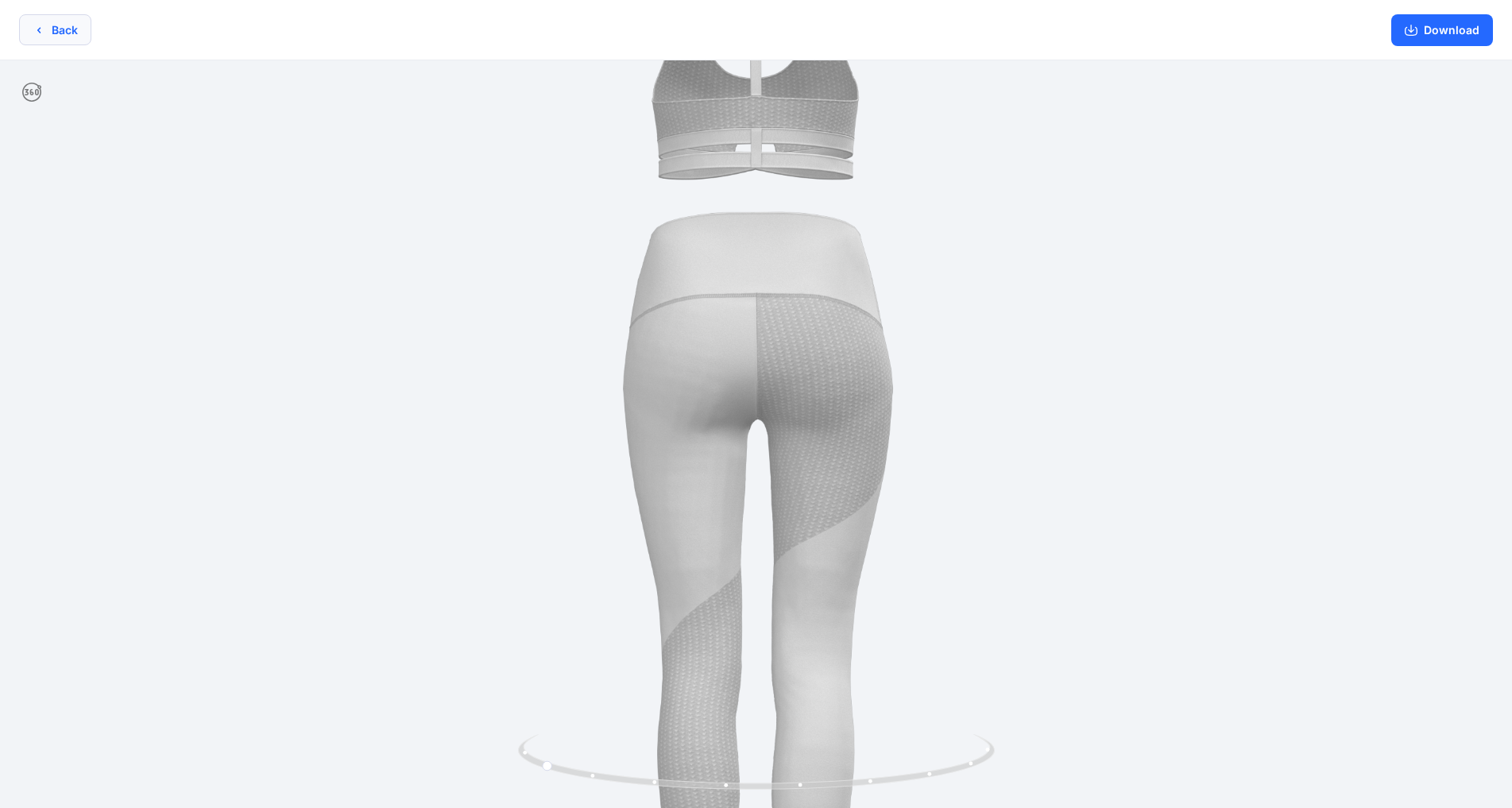 click 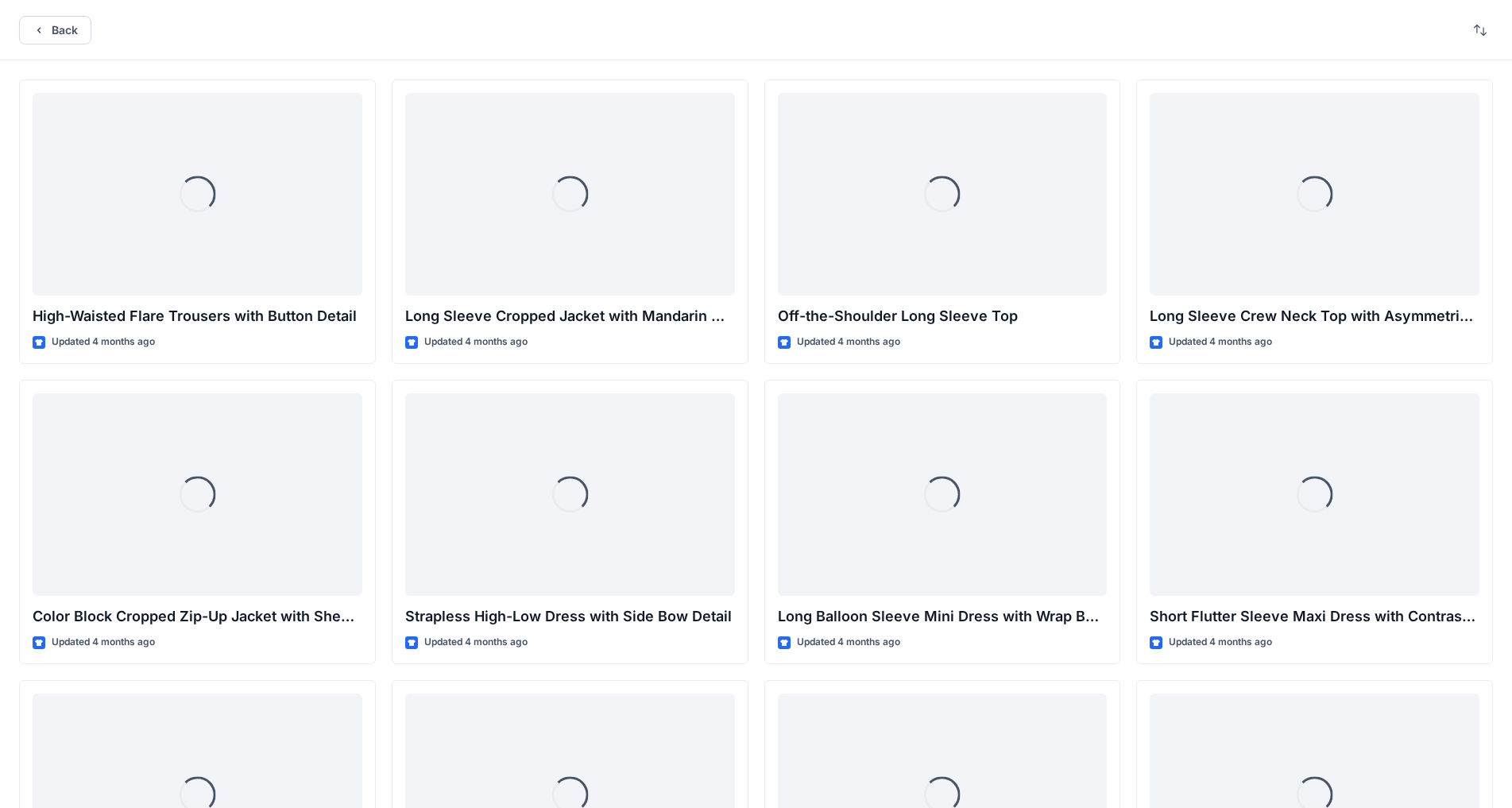 scroll, scrollTop: 7014, scrollLeft: 0, axis: vertical 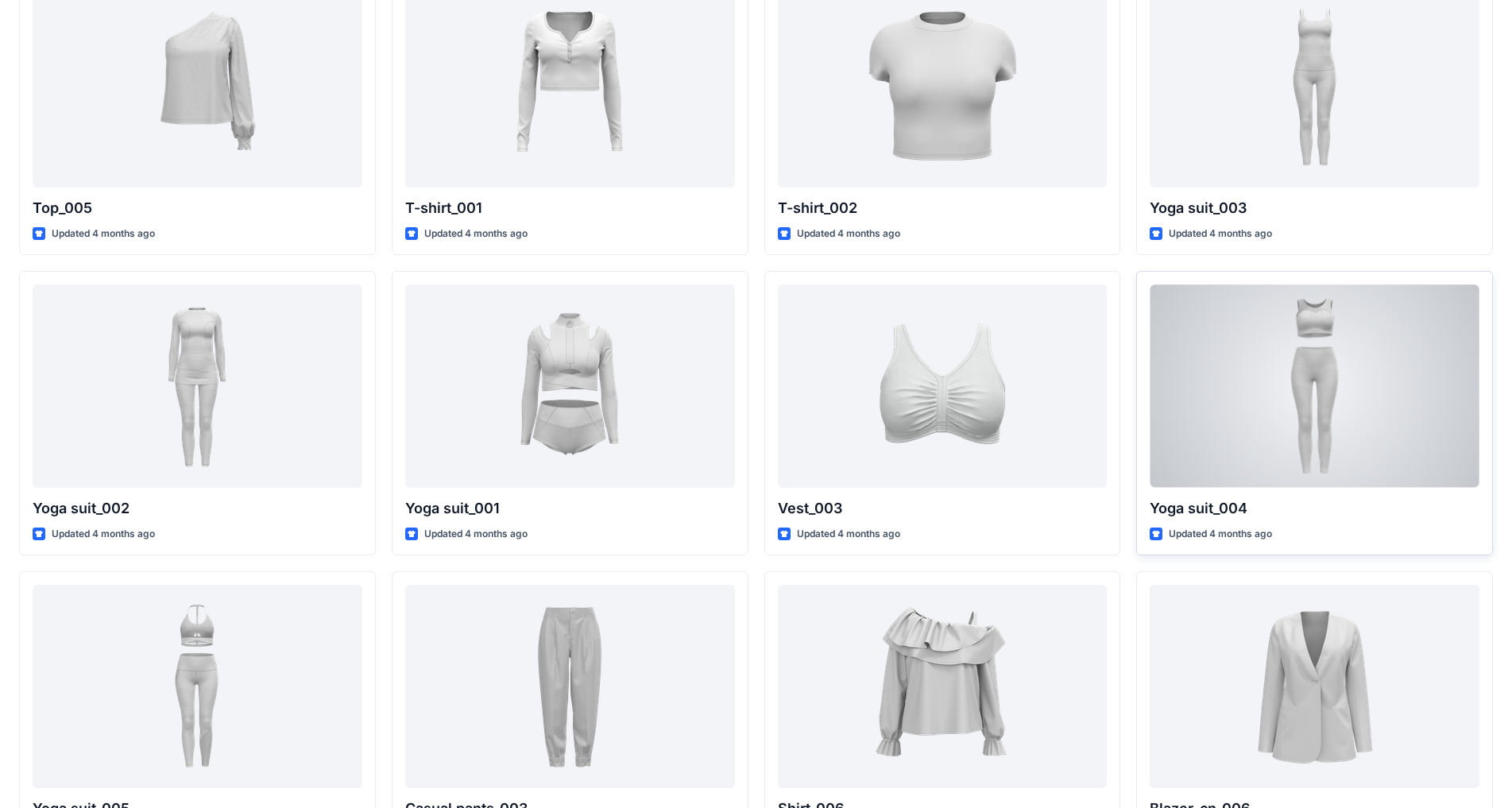 click at bounding box center (1314, 385) 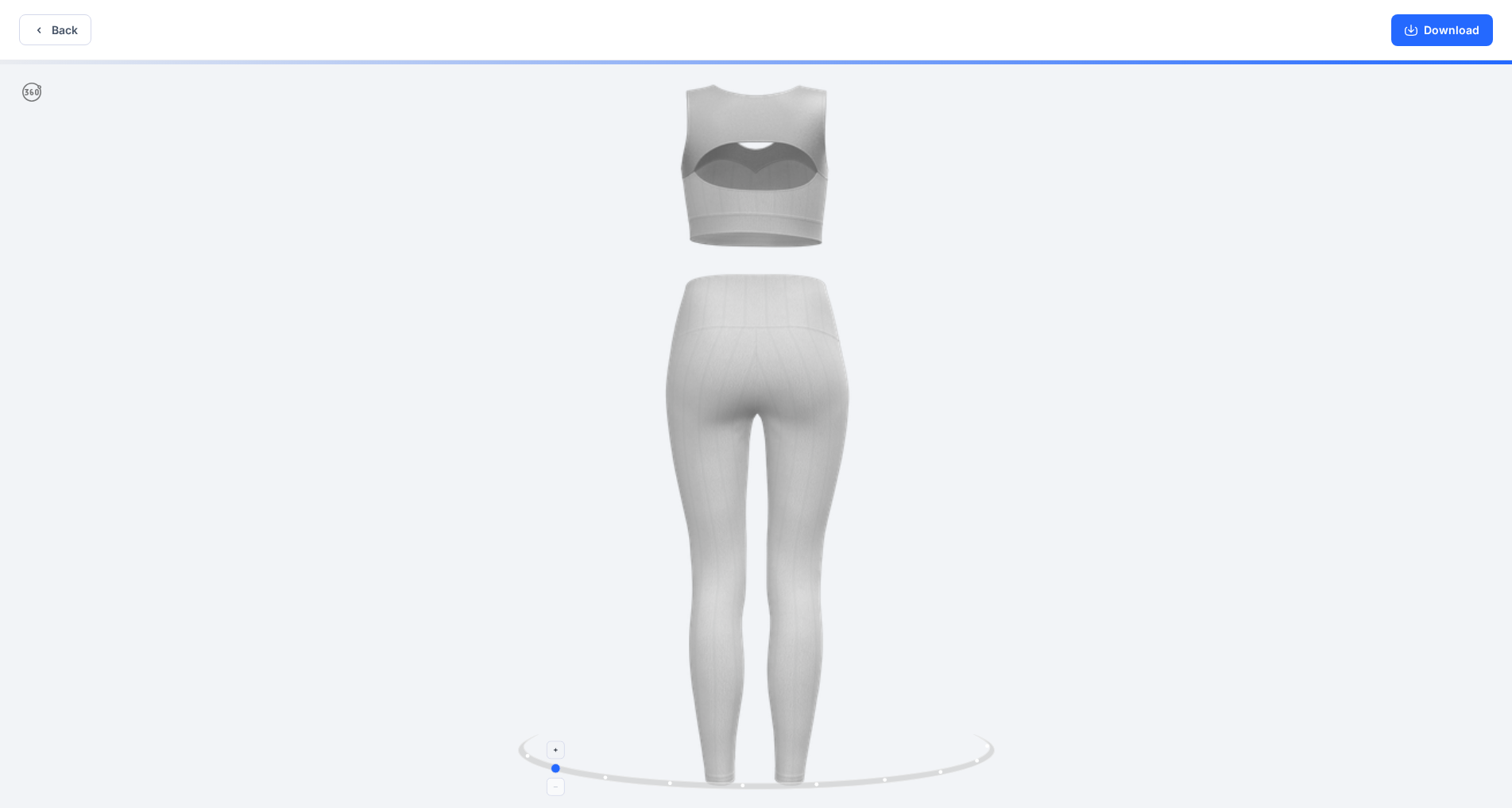 drag, startPoint x: 972, startPoint y: 763, endPoint x: 695, endPoint y: 282, distance: 555.0586 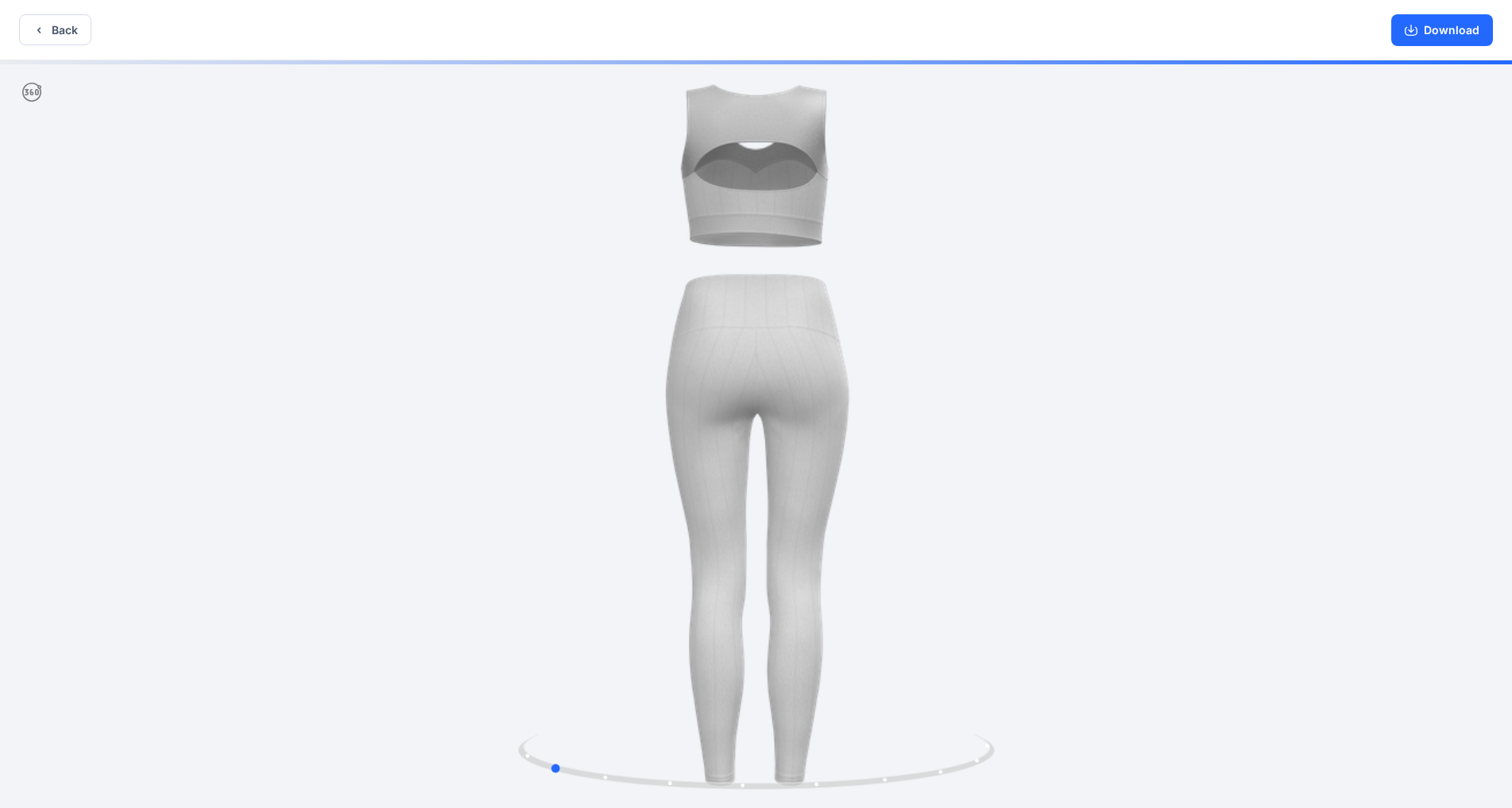 click 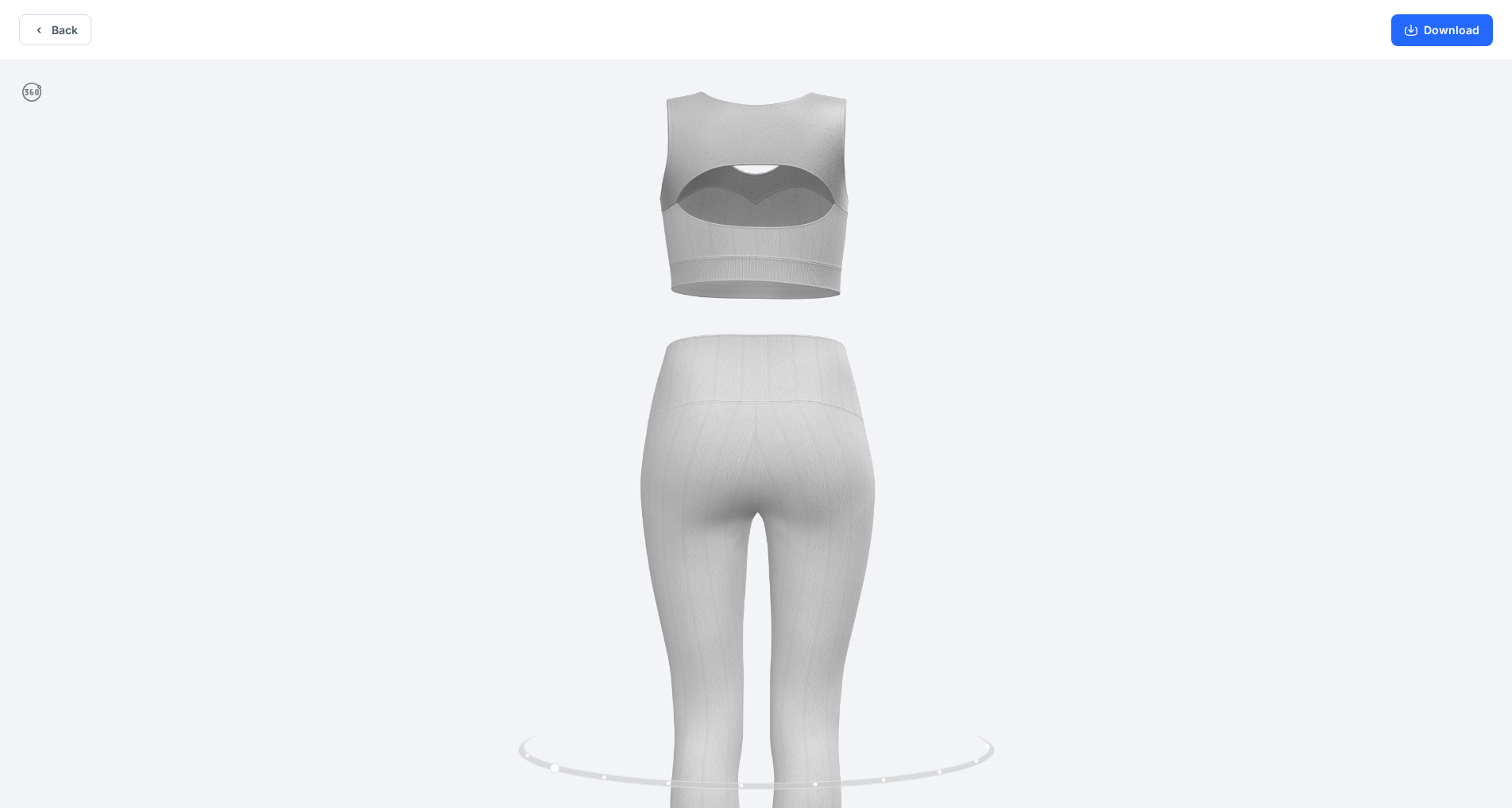 drag, startPoint x: 950, startPoint y: 161, endPoint x: 927, endPoint y: 317, distance: 157.6864 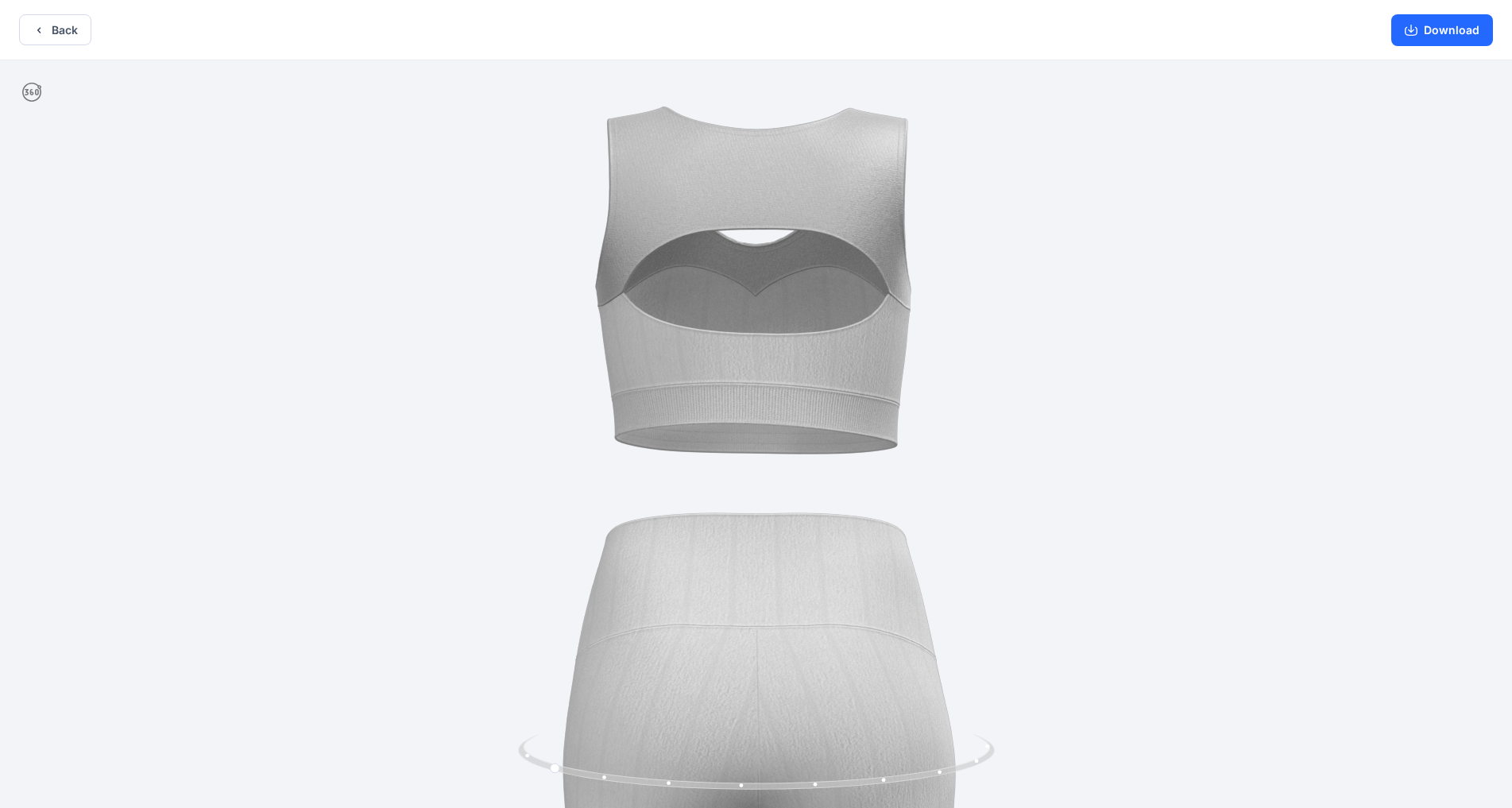 click at bounding box center [756, 860] 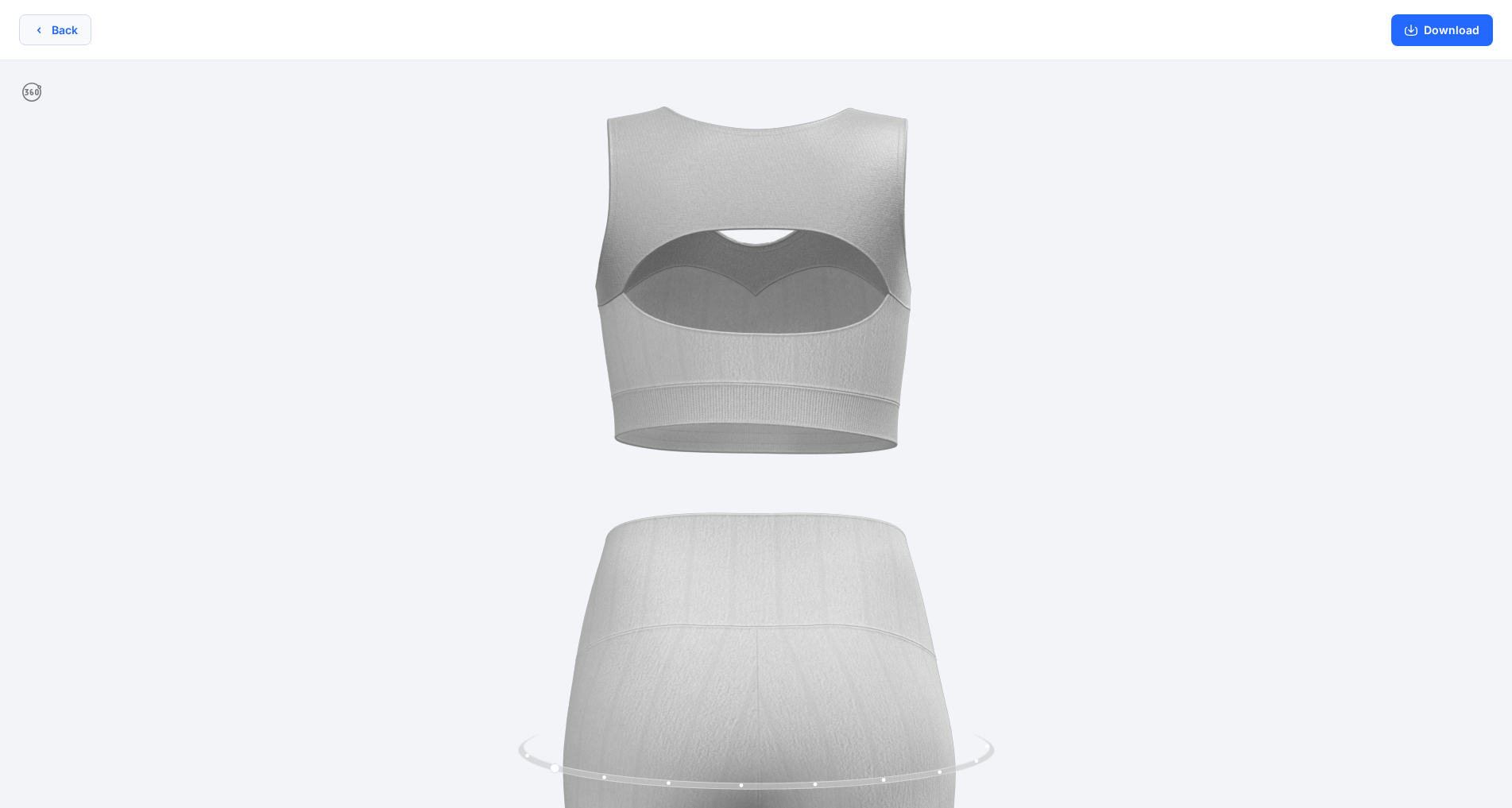 click on "Back" at bounding box center (55, 29) 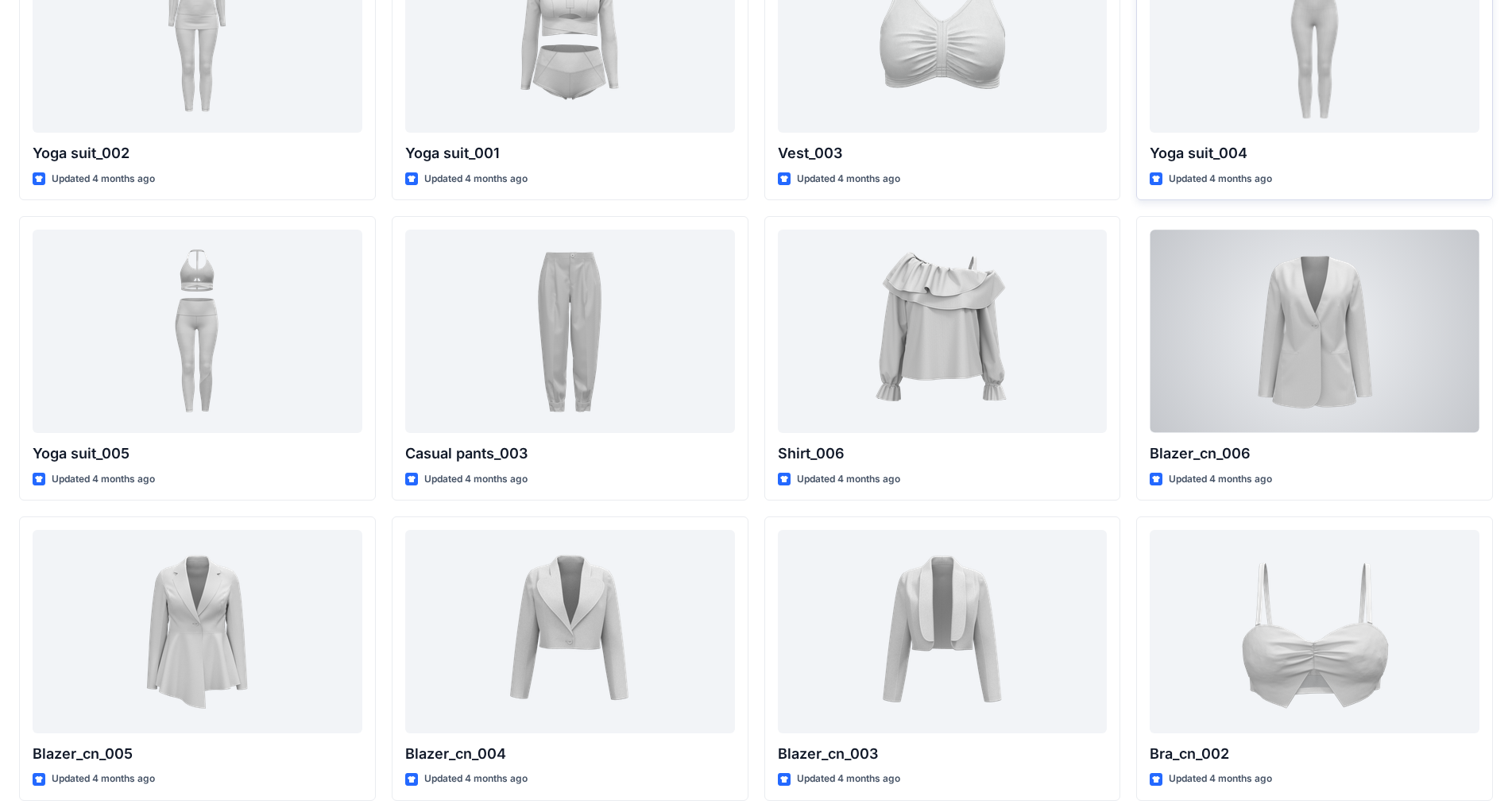 scroll, scrollTop: 7438, scrollLeft: 0, axis: vertical 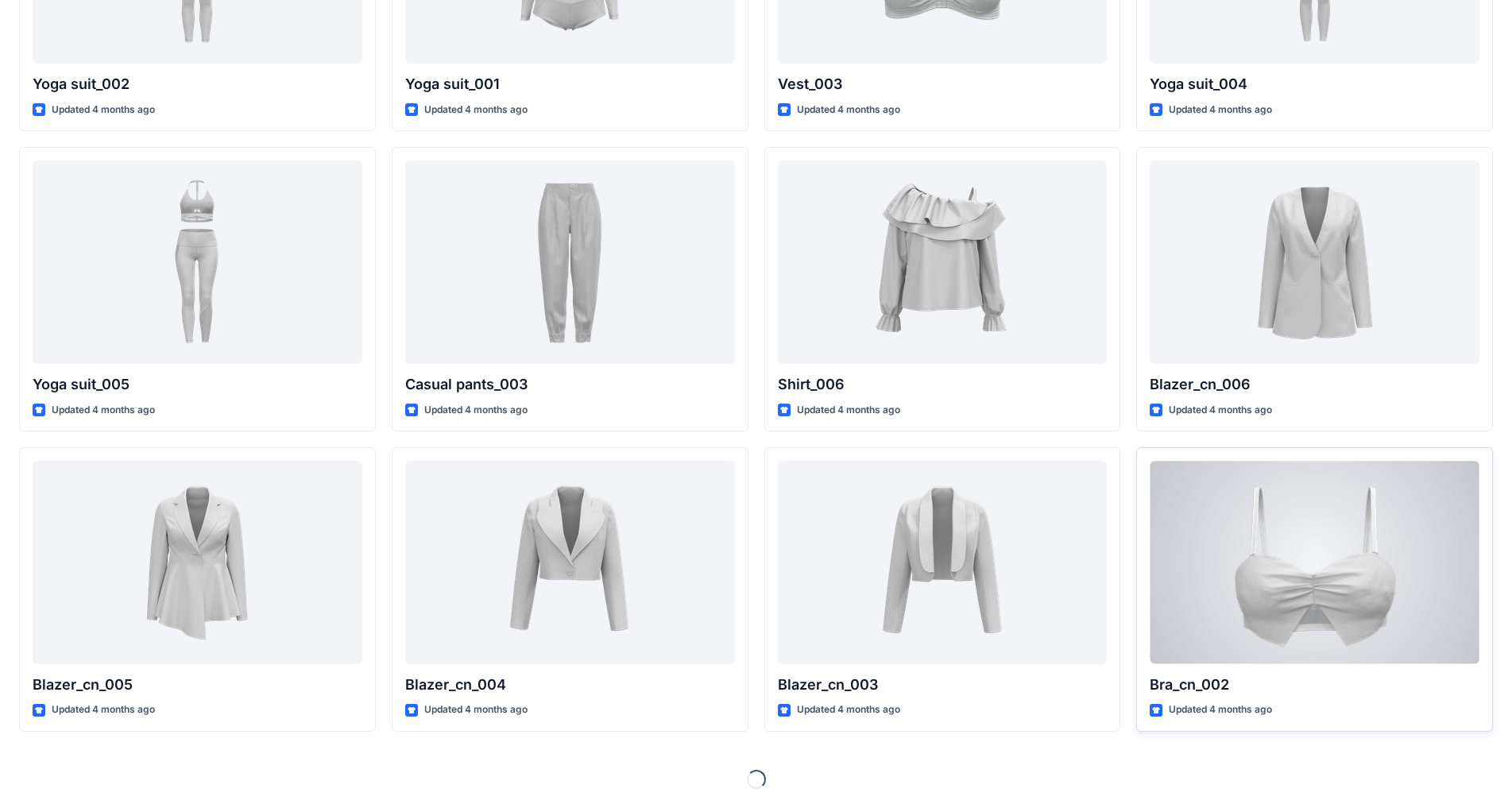 click at bounding box center [1314, 562] 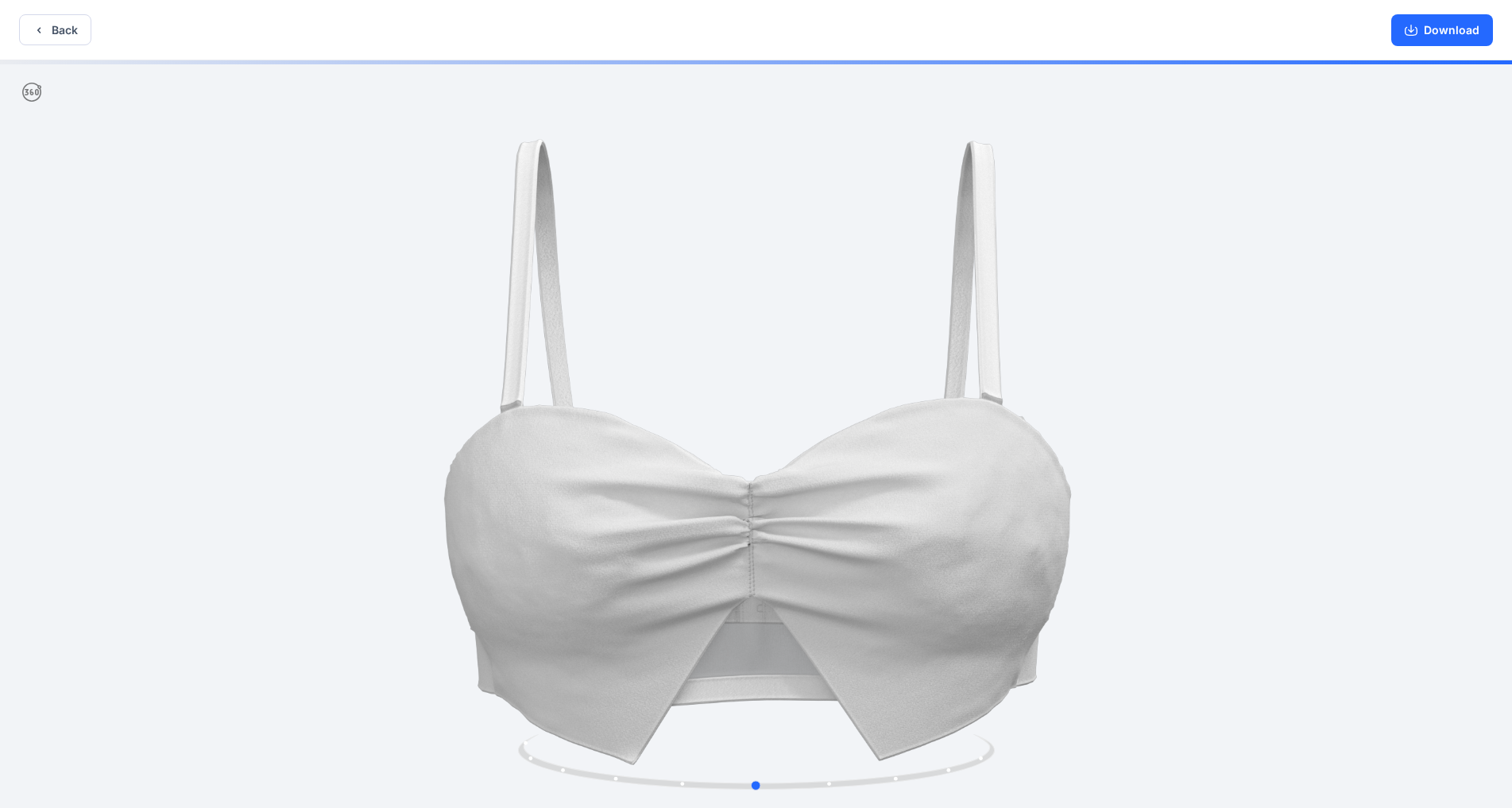 click at bounding box center (756, 435) 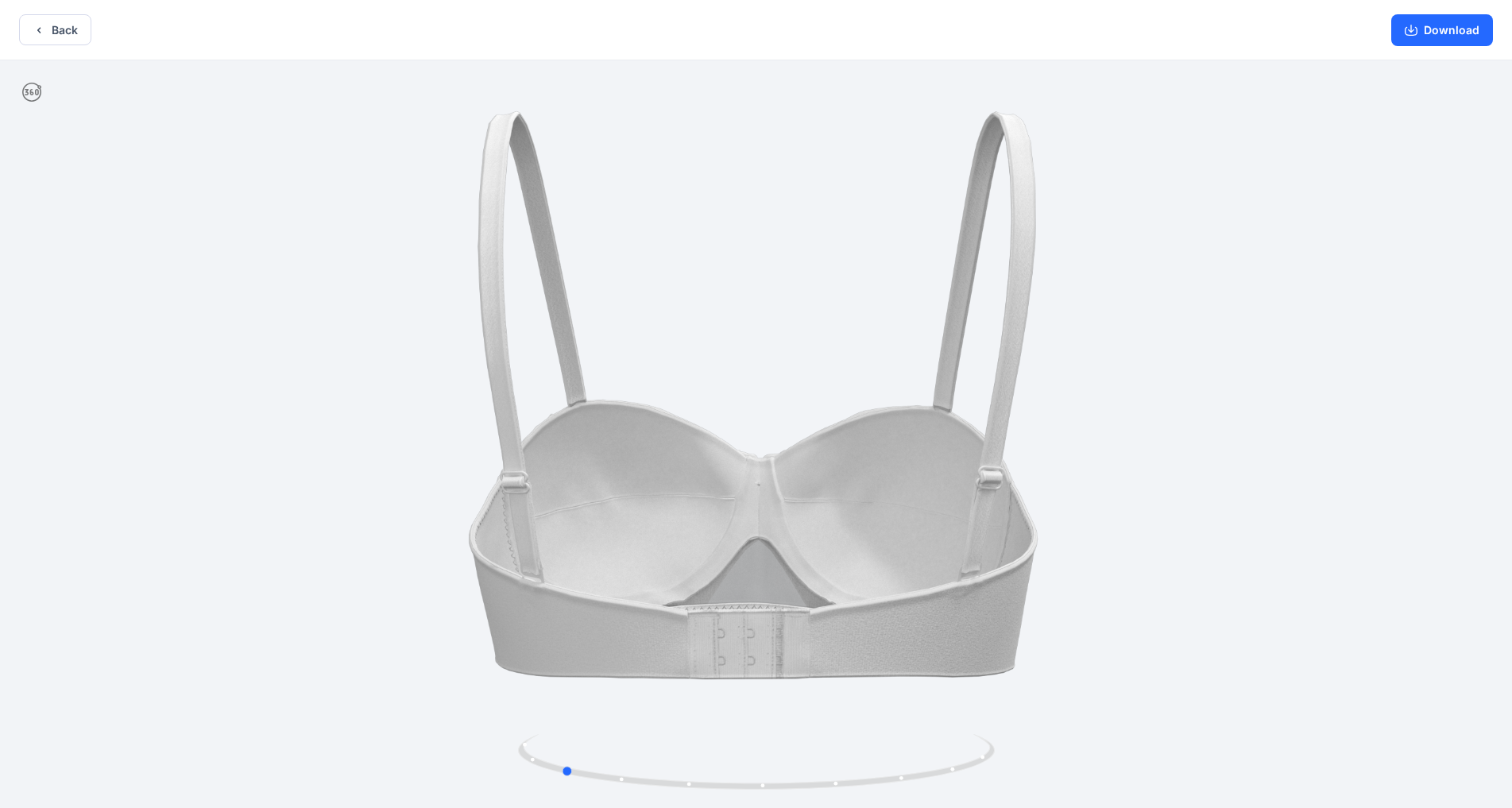 drag, startPoint x: 1132, startPoint y: 681, endPoint x: 937, endPoint y: 724, distance: 199.6848 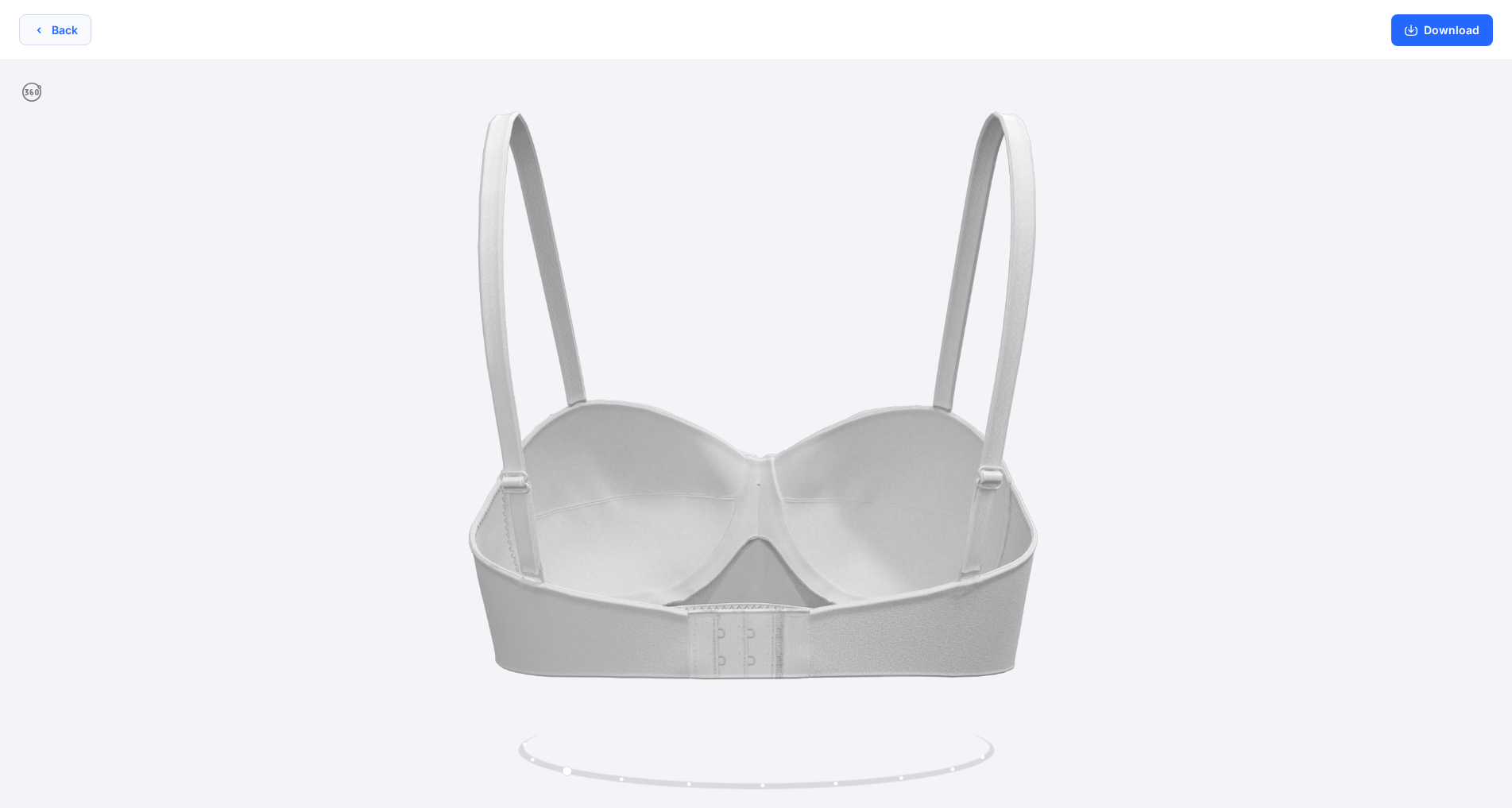 click on "Back" at bounding box center [55, 29] 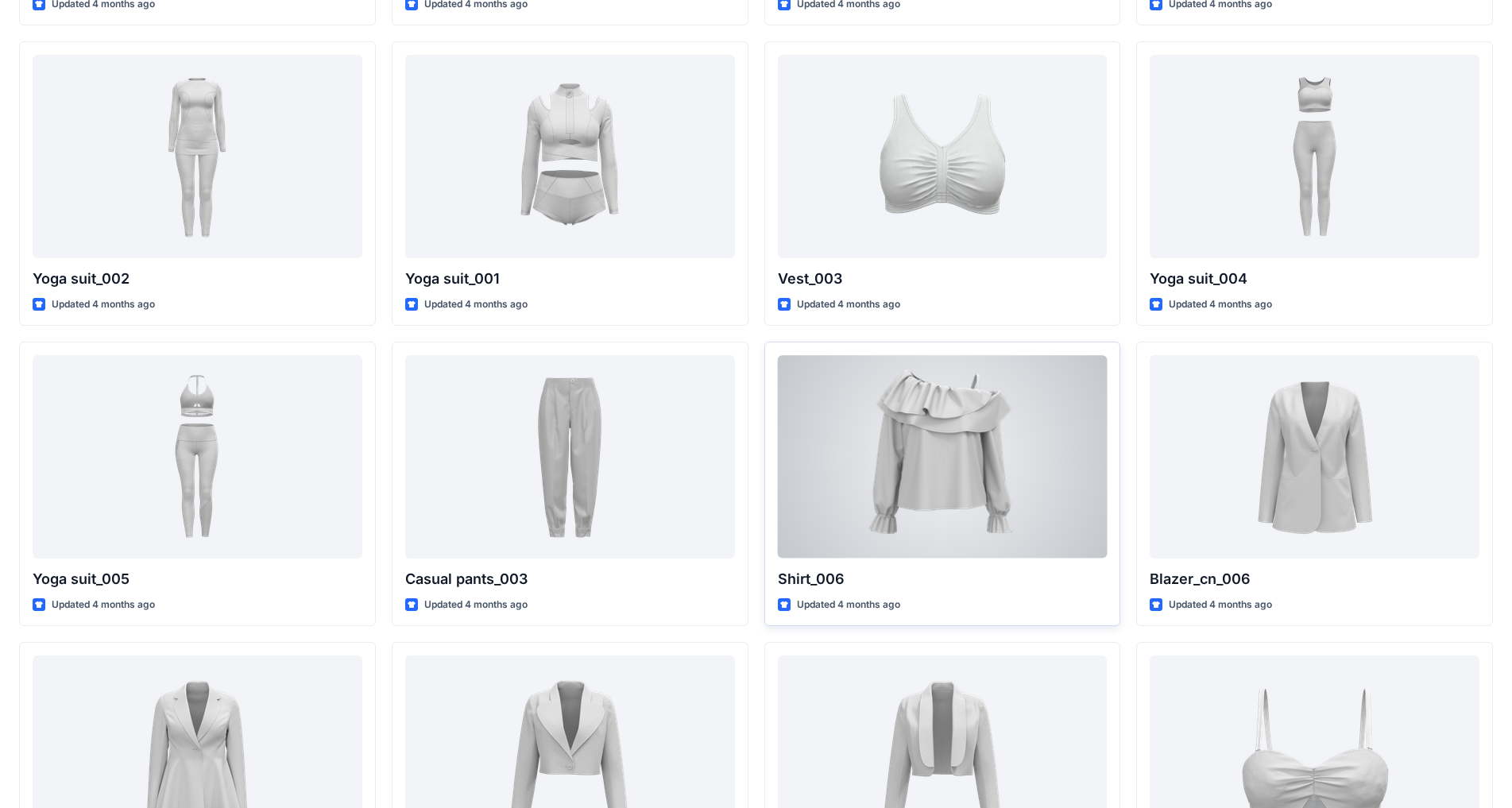 scroll, scrollTop: 7200, scrollLeft: 0, axis: vertical 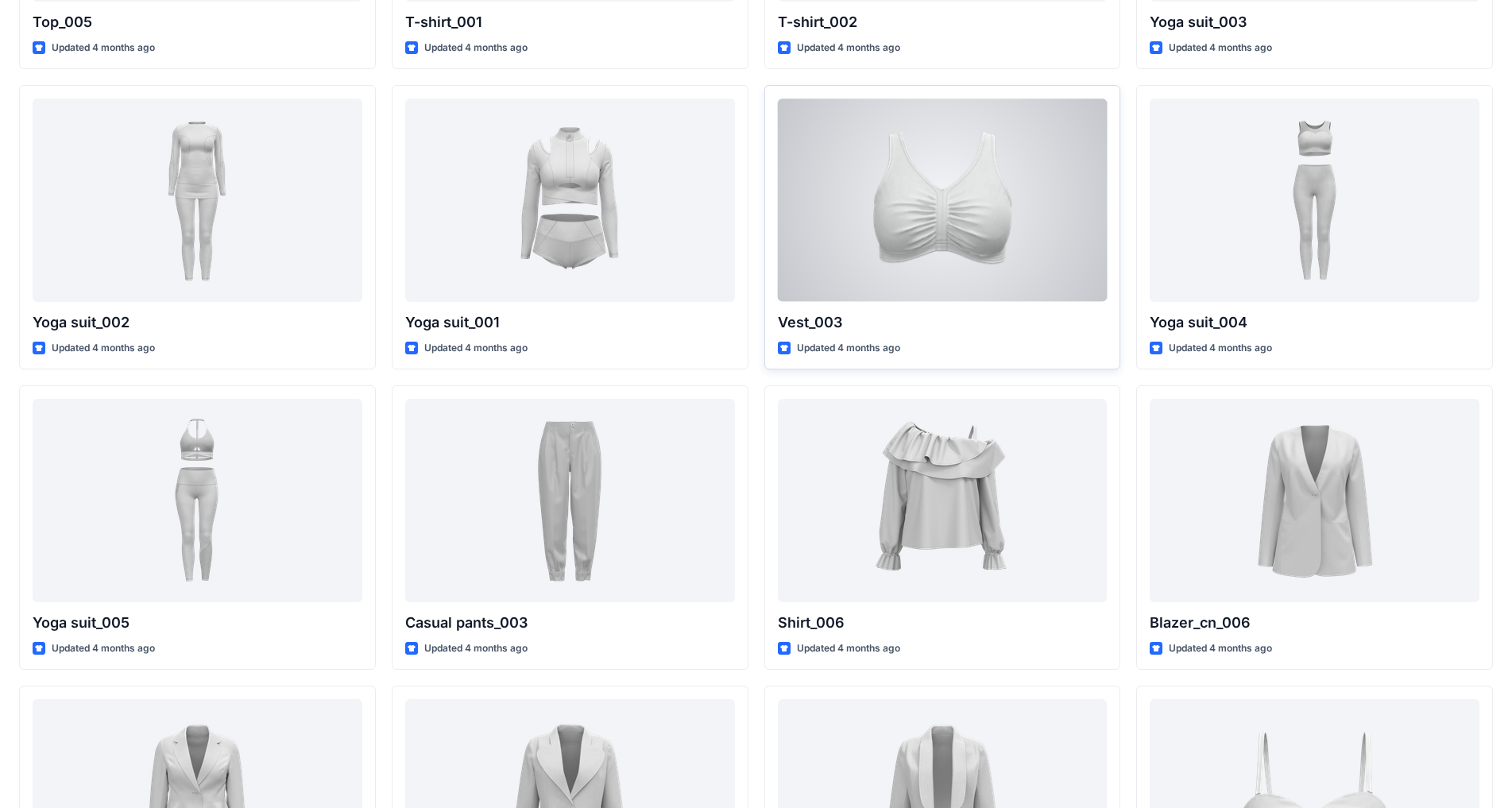 click at bounding box center [942, 199] 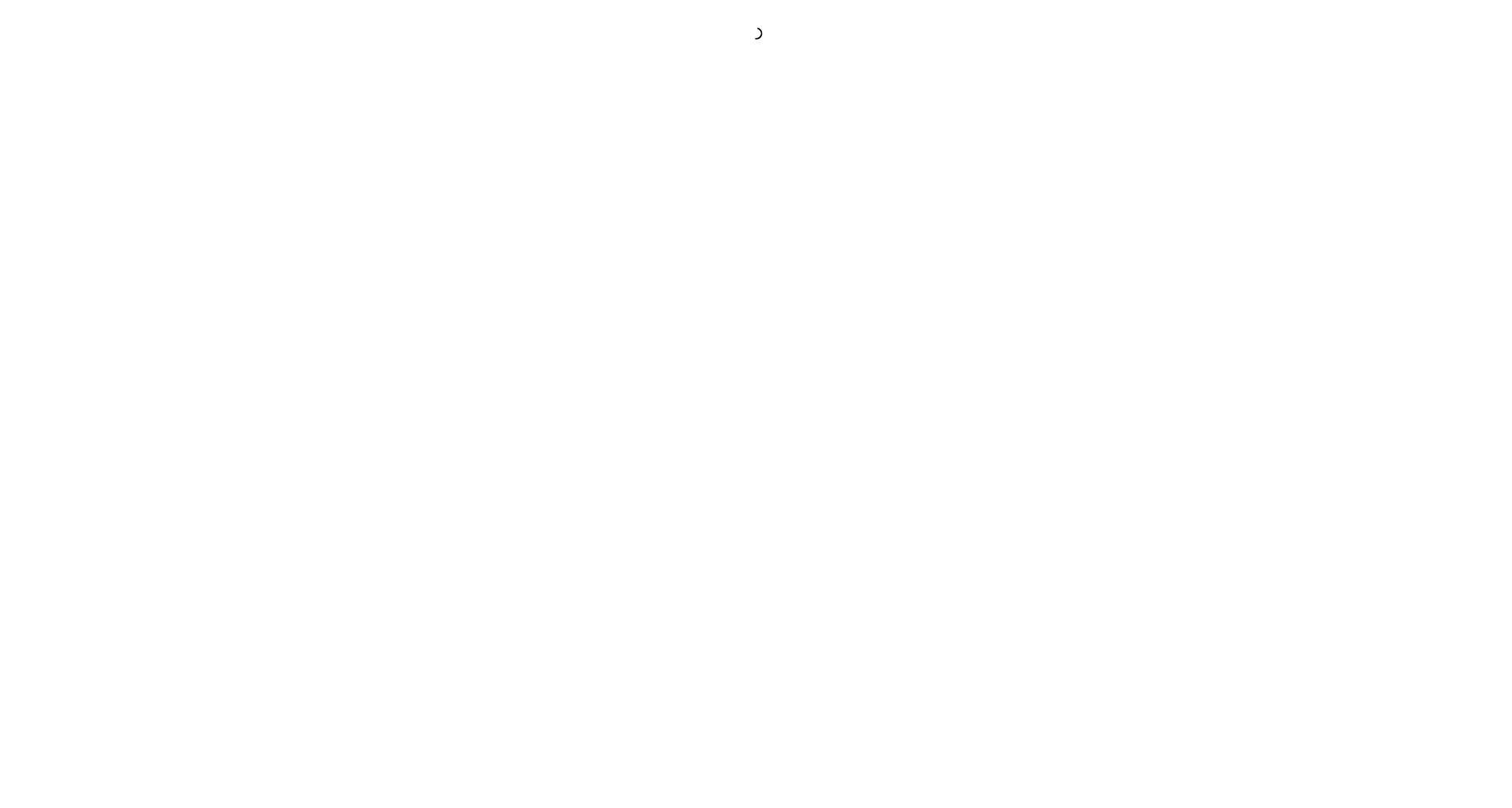 scroll, scrollTop: 0, scrollLeft: 0, axis: both 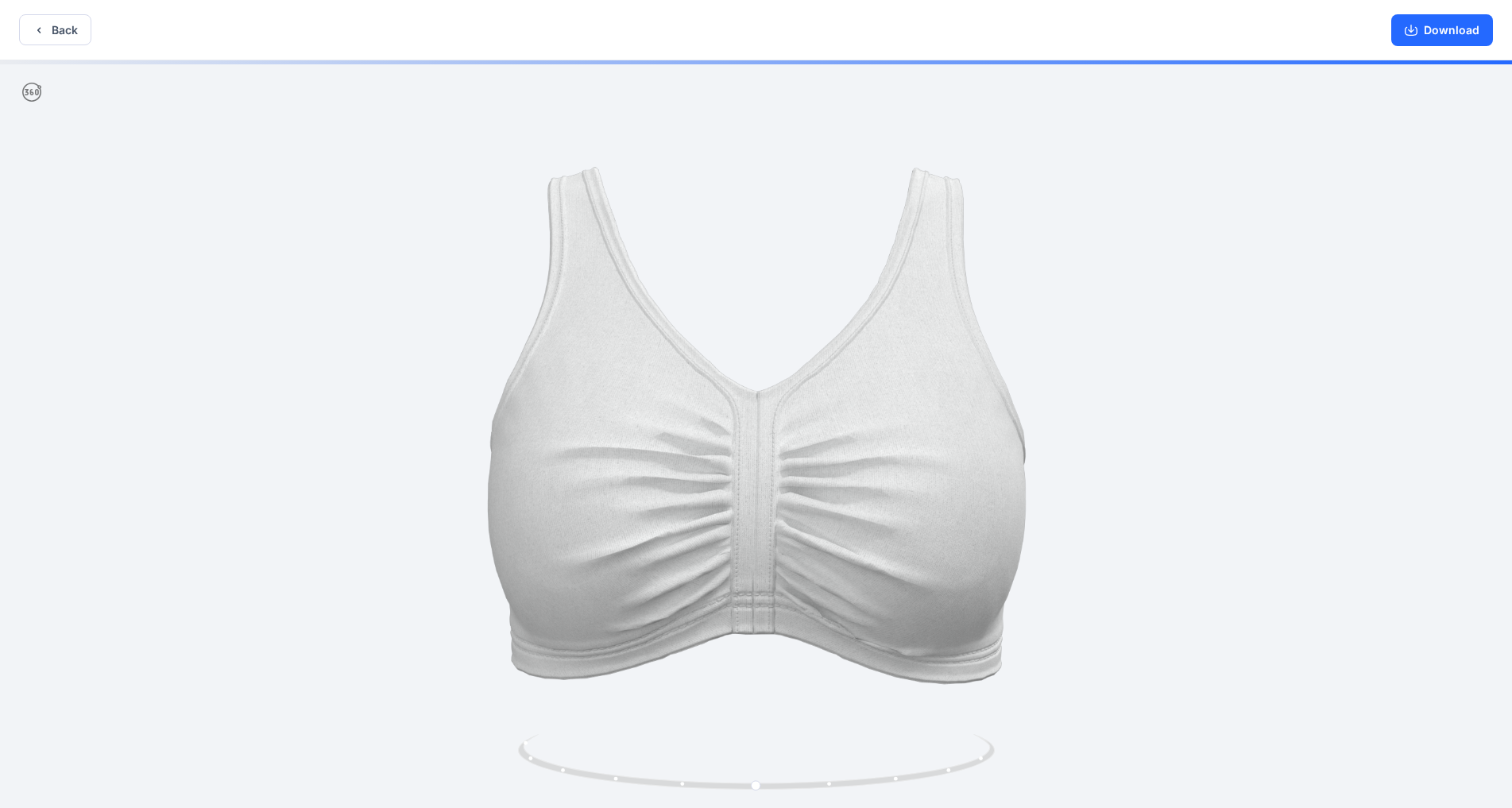 click at bounding box center [756, 435] 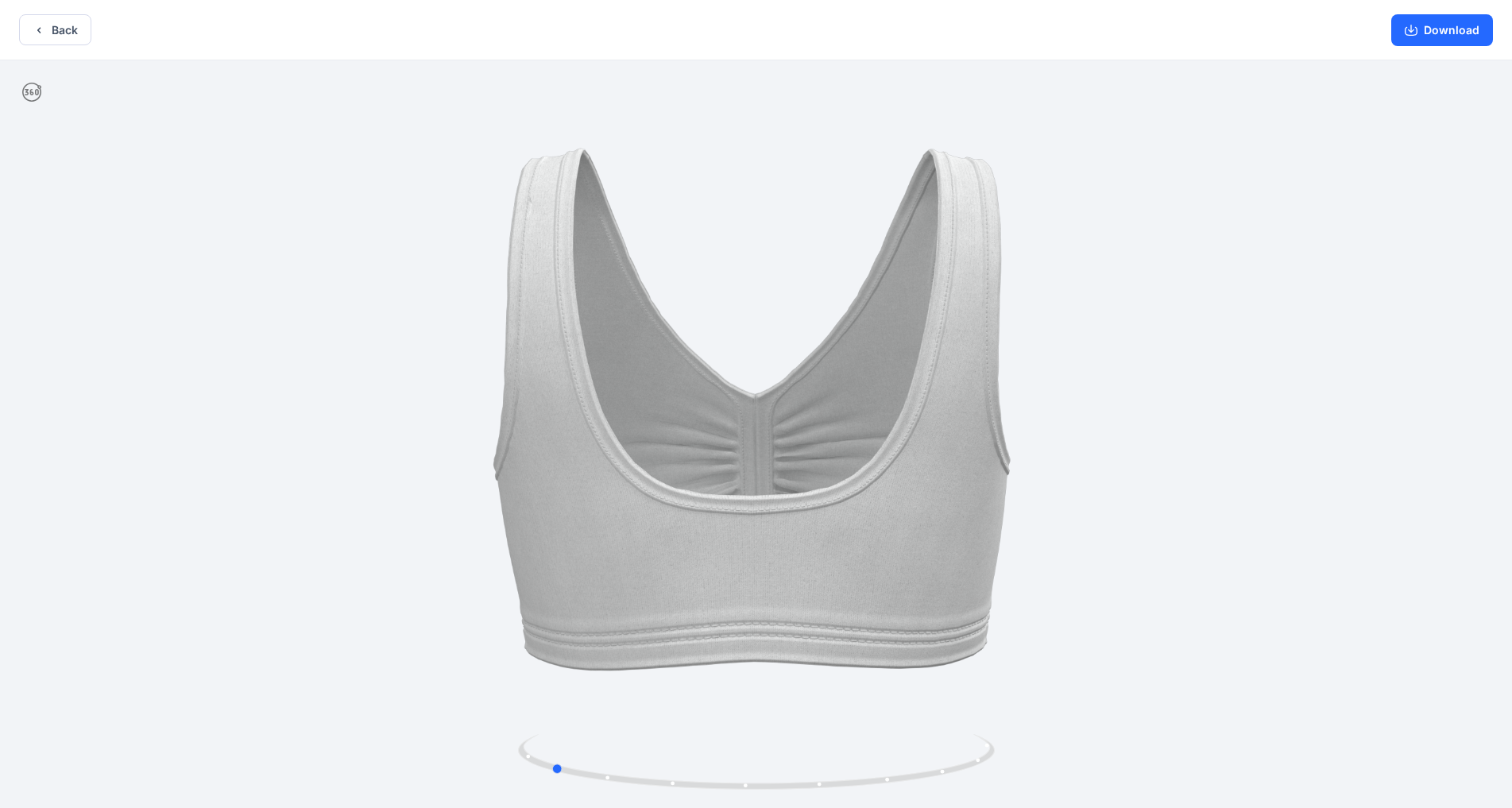 drag, startPoint x: 1193, startPoint y: 660, endPoint x: 1393, endPoint y: 81, distance: 612.5692 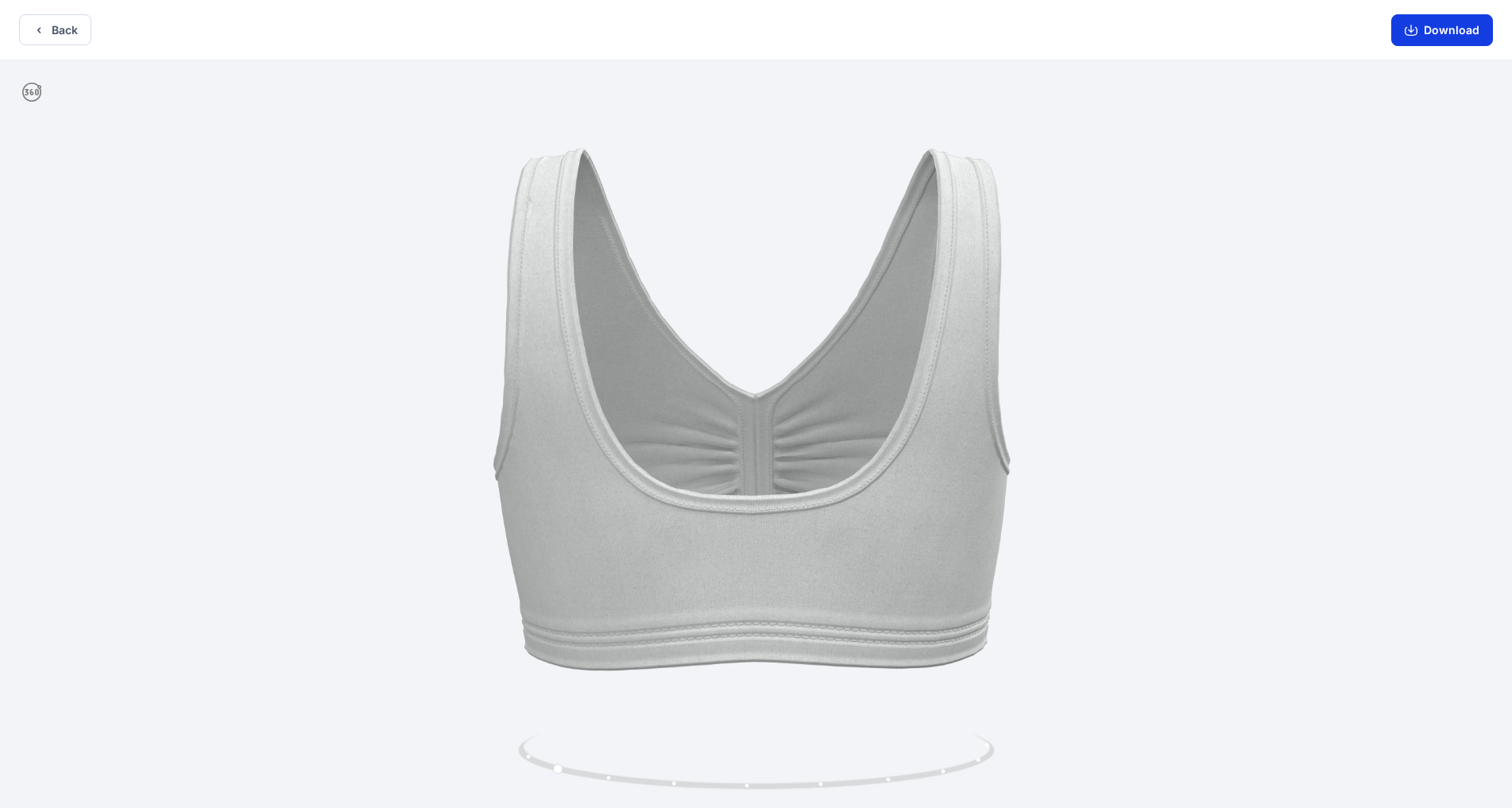 click on "Download" at bounding box center (1442, 30) 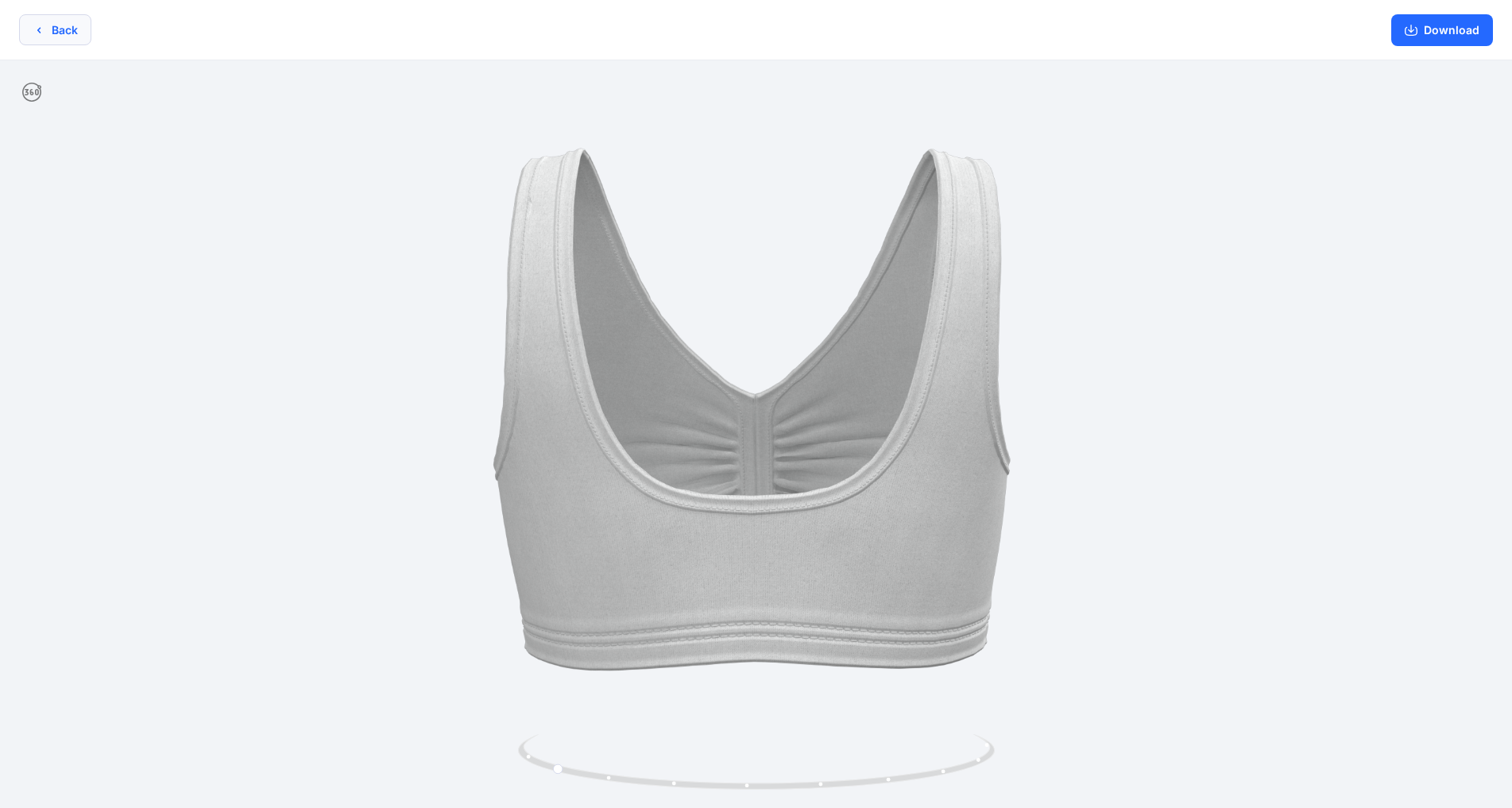 click on "Back" at bounding box center (55, 29) 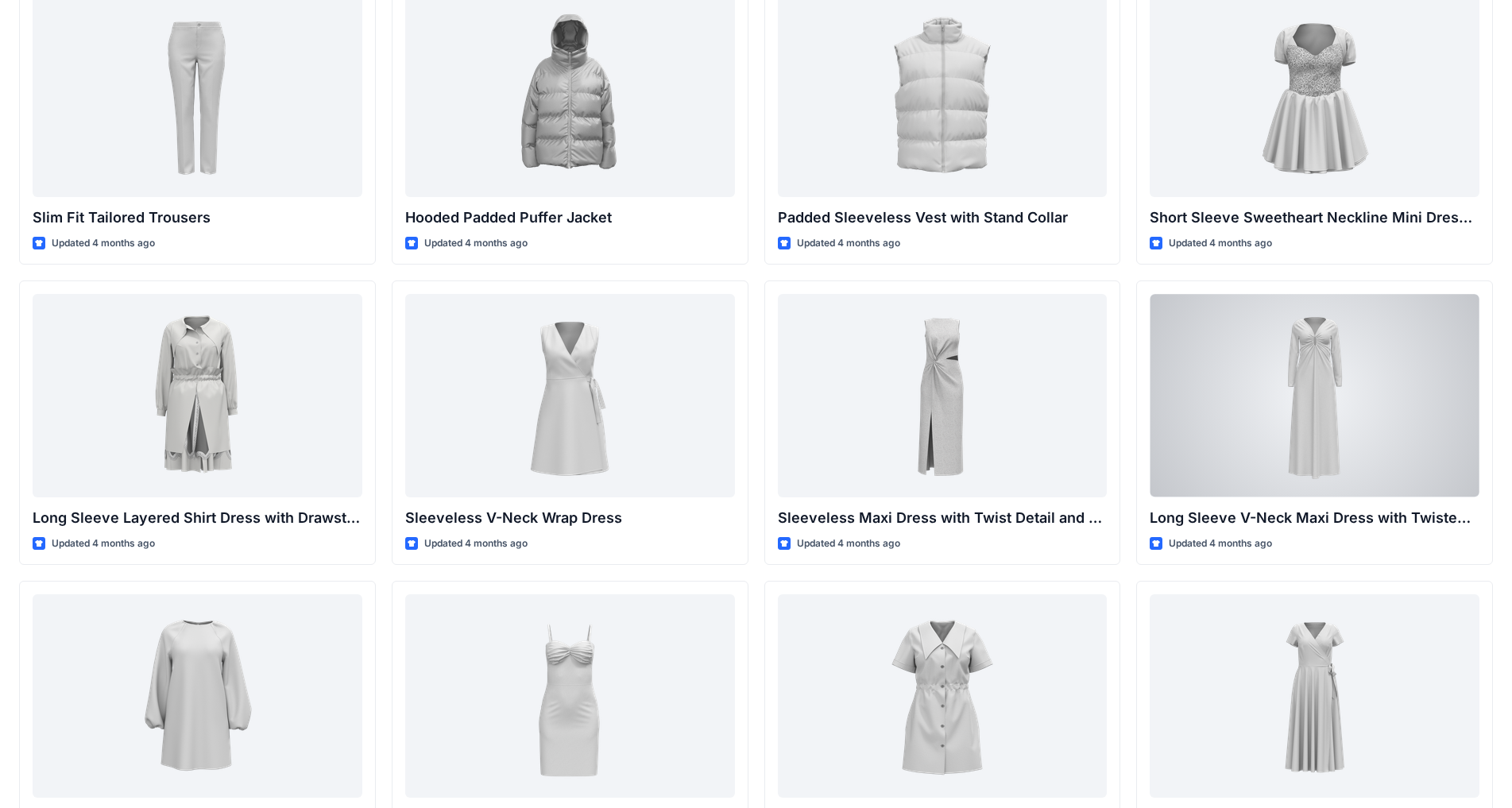 scroll, scrollTop: 1610, scrollLeft: 0, axis: vertical 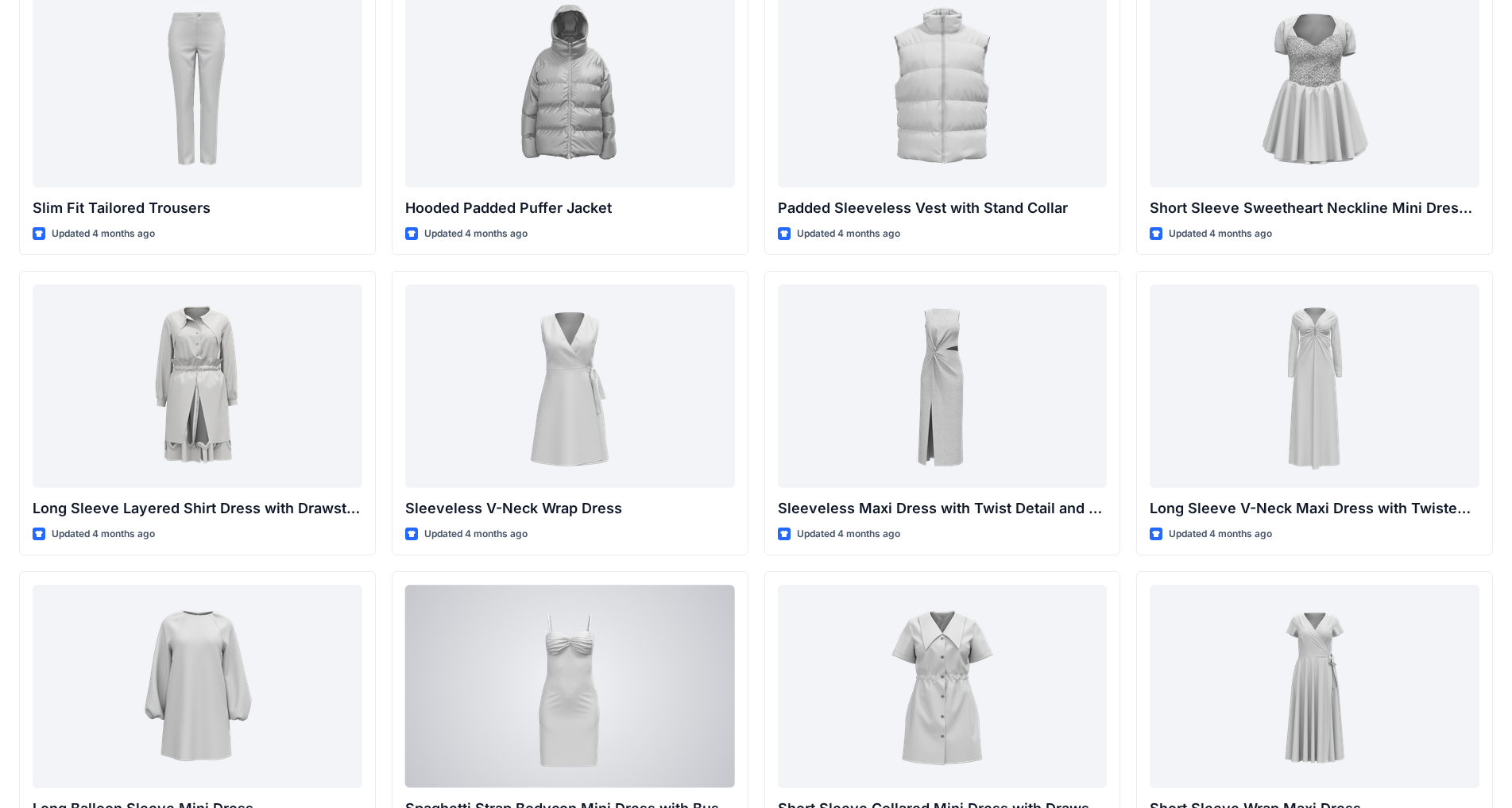 click at bounding box center [570, 686] 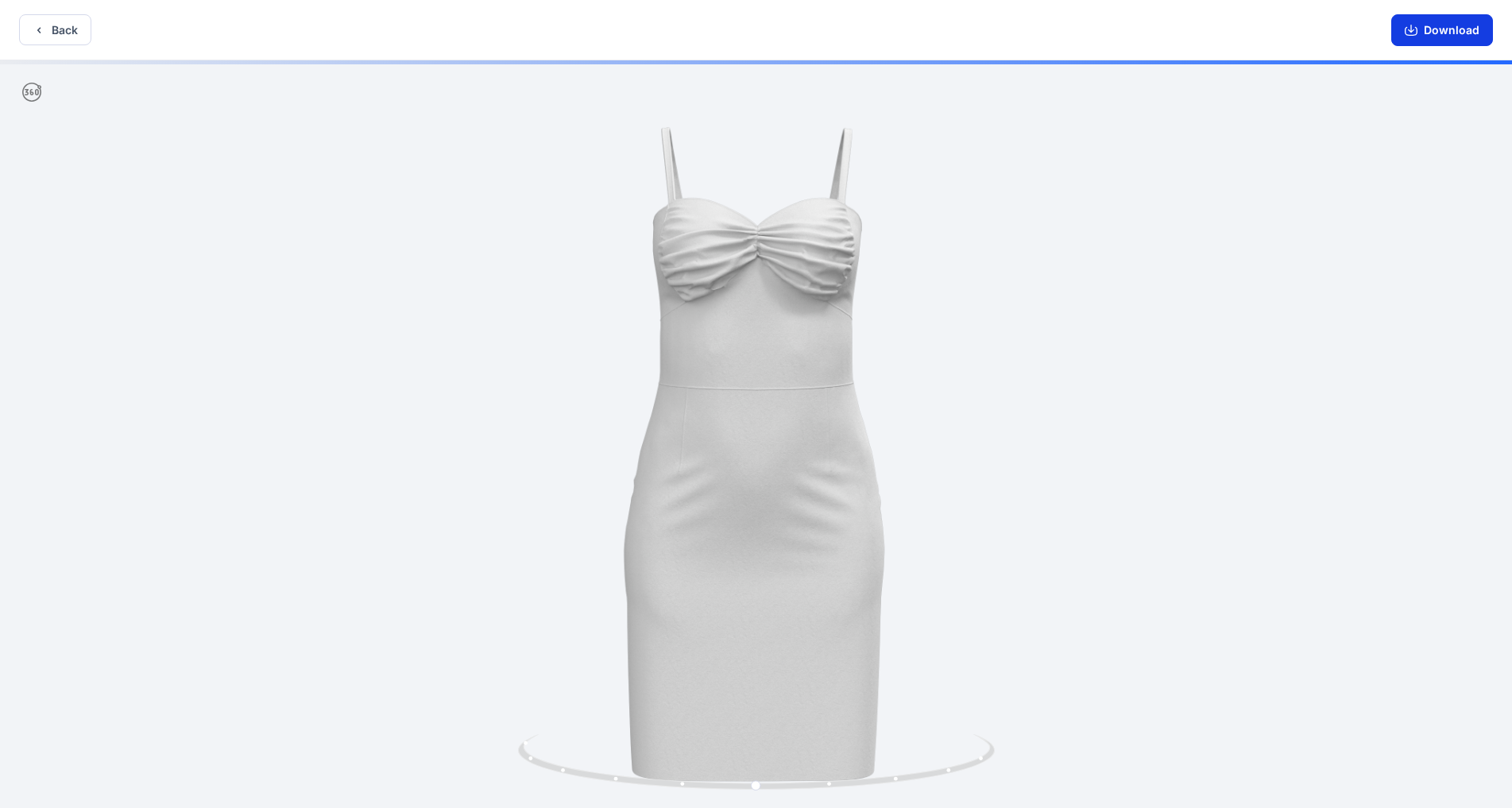 click on "Download" at bounding box center [1442, 30] 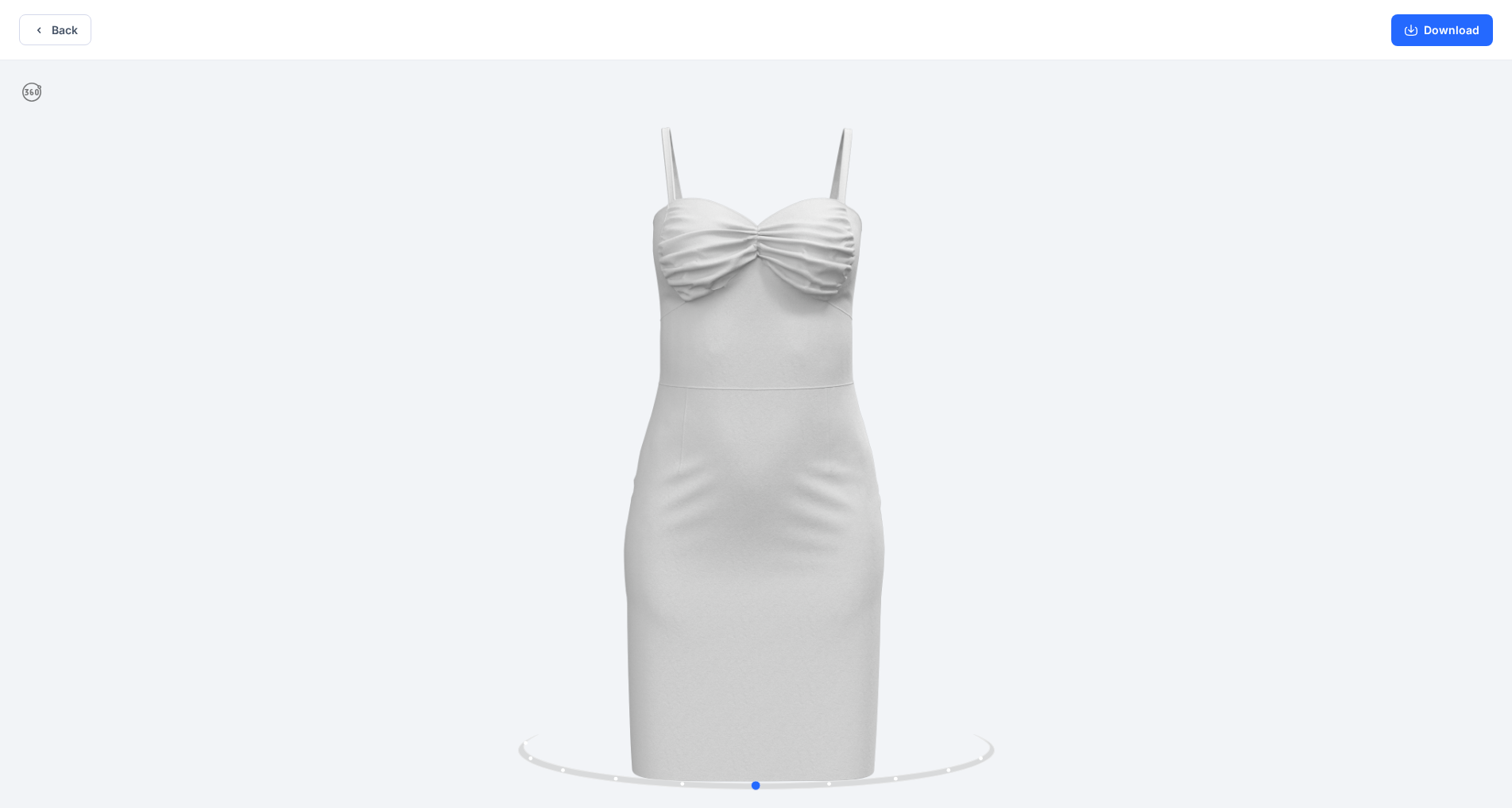 click at bounding box center (756, 435) 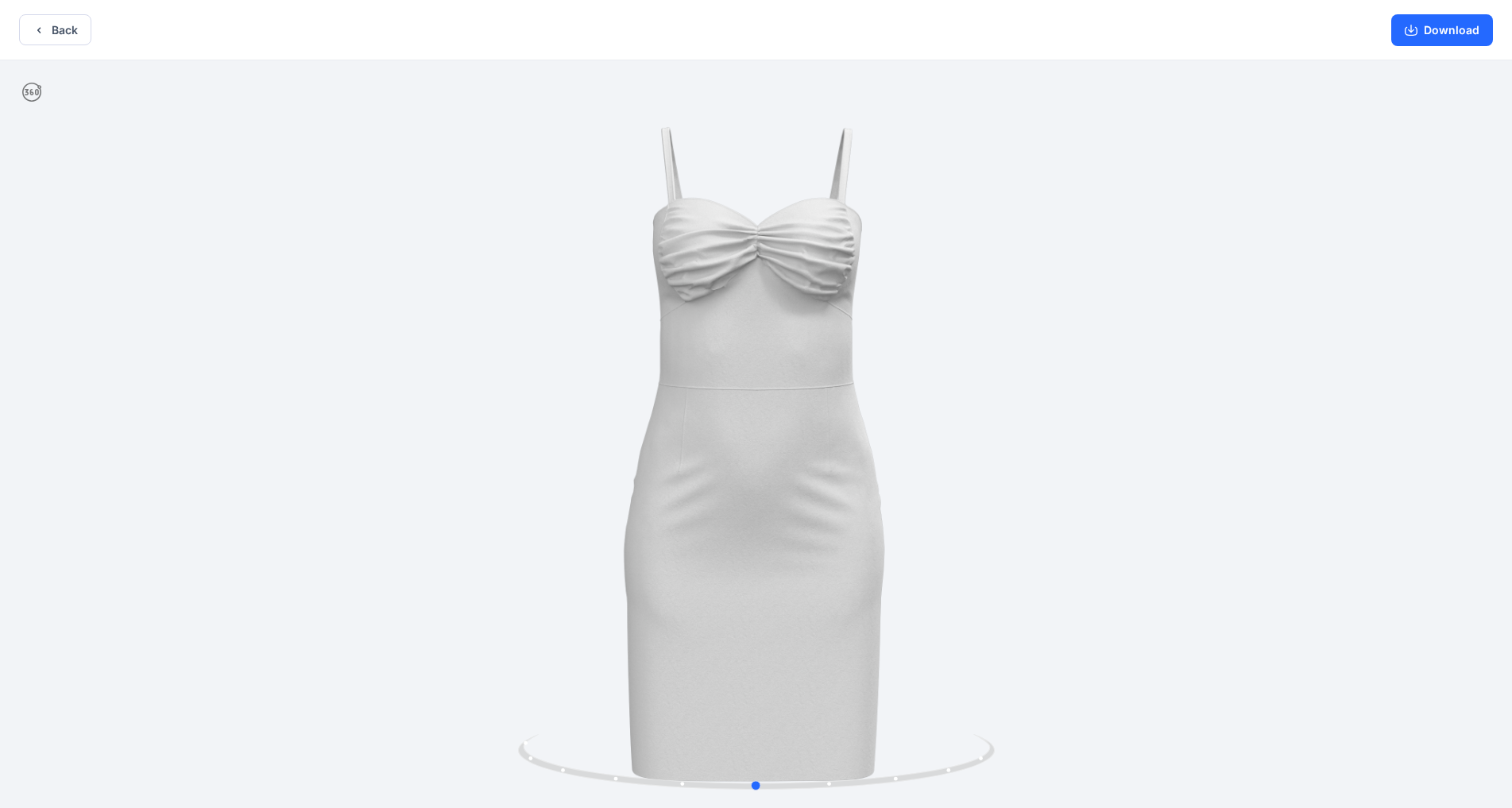 drag, startPoint x: 1057, startPoint y: 627, endPoint x: 1040, endPoint y: 659, distance: 36.23534 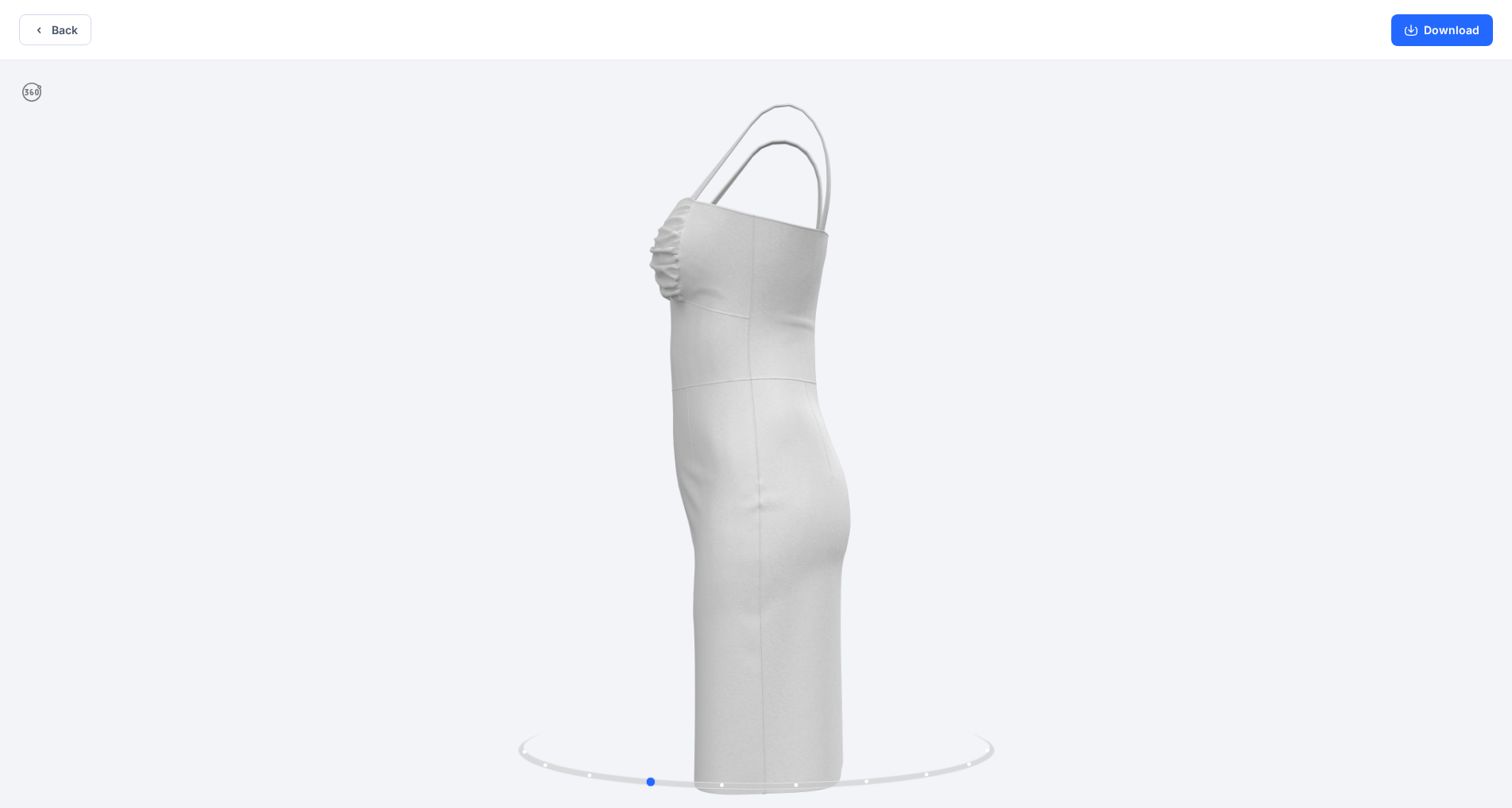 drag, startPoint x: 1080, startPoint y: 684, endPoint x: 976, endPoint y: 687, distance: 104.04326 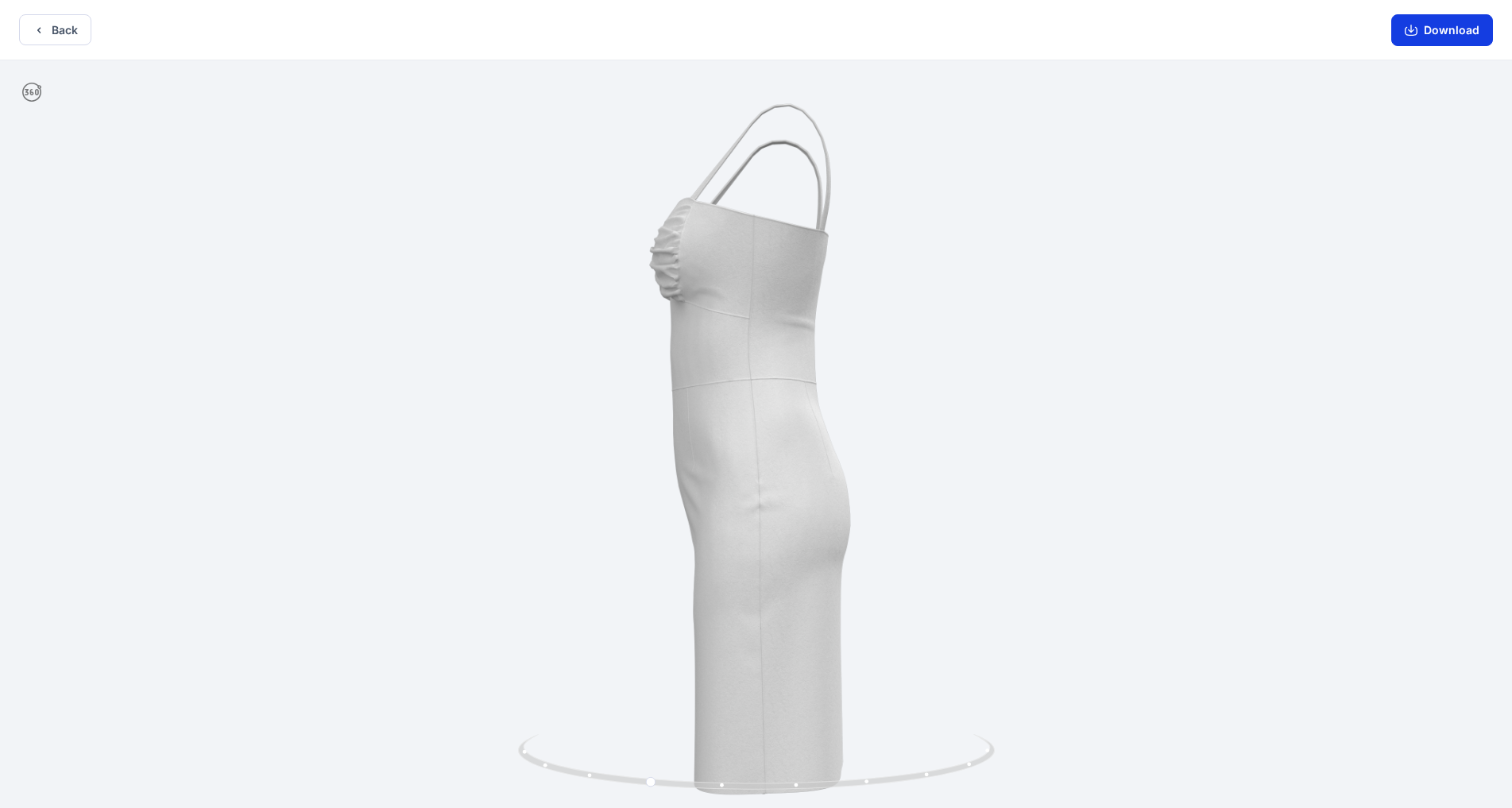 click on "Download" at bounding box center (1442, 30) 